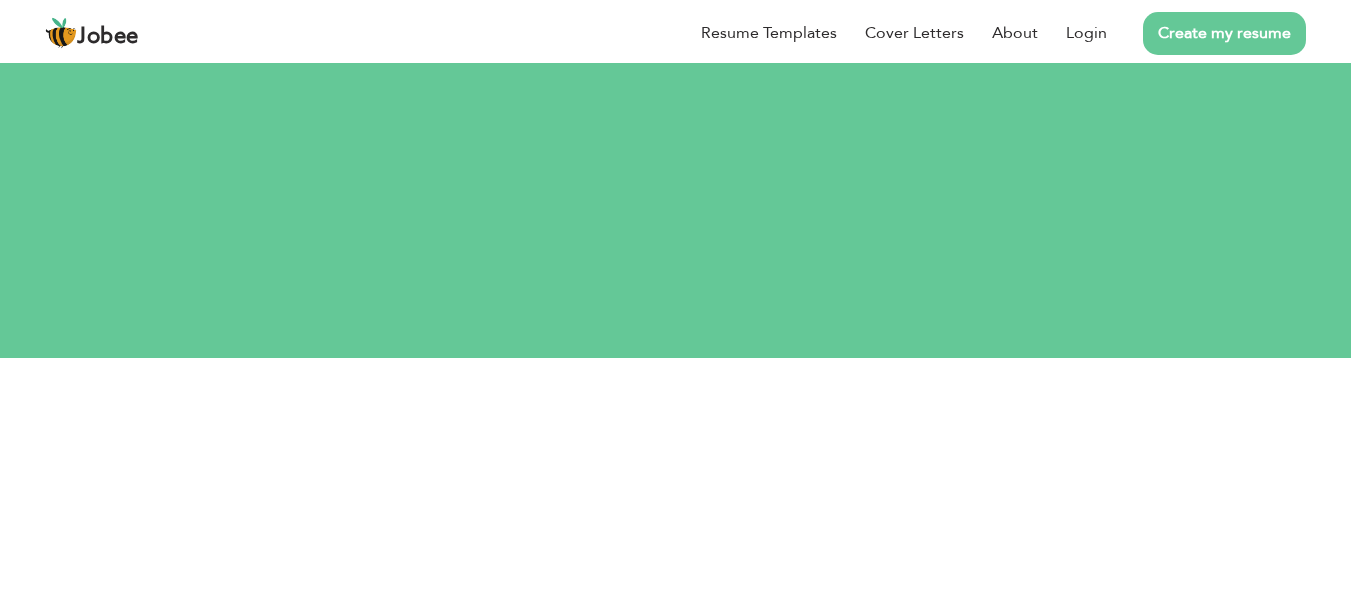 scroll, scrollTop: 0, scrollLeft: 0, axis: both 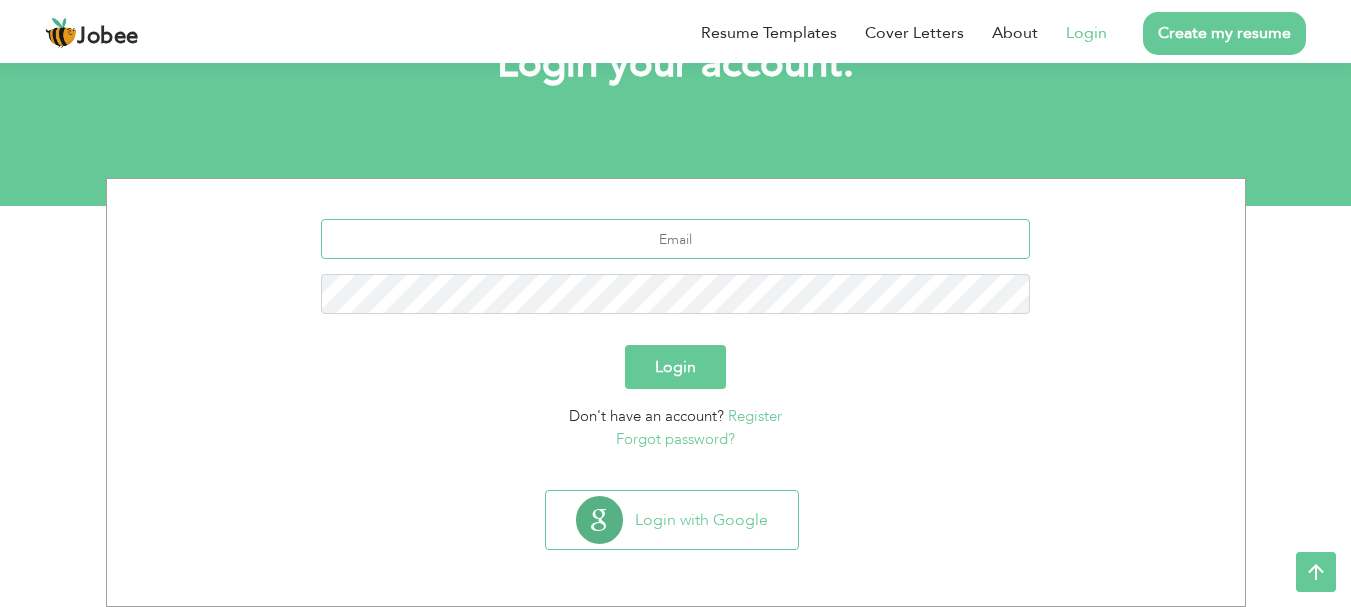 click at bounding box center [675, 239] 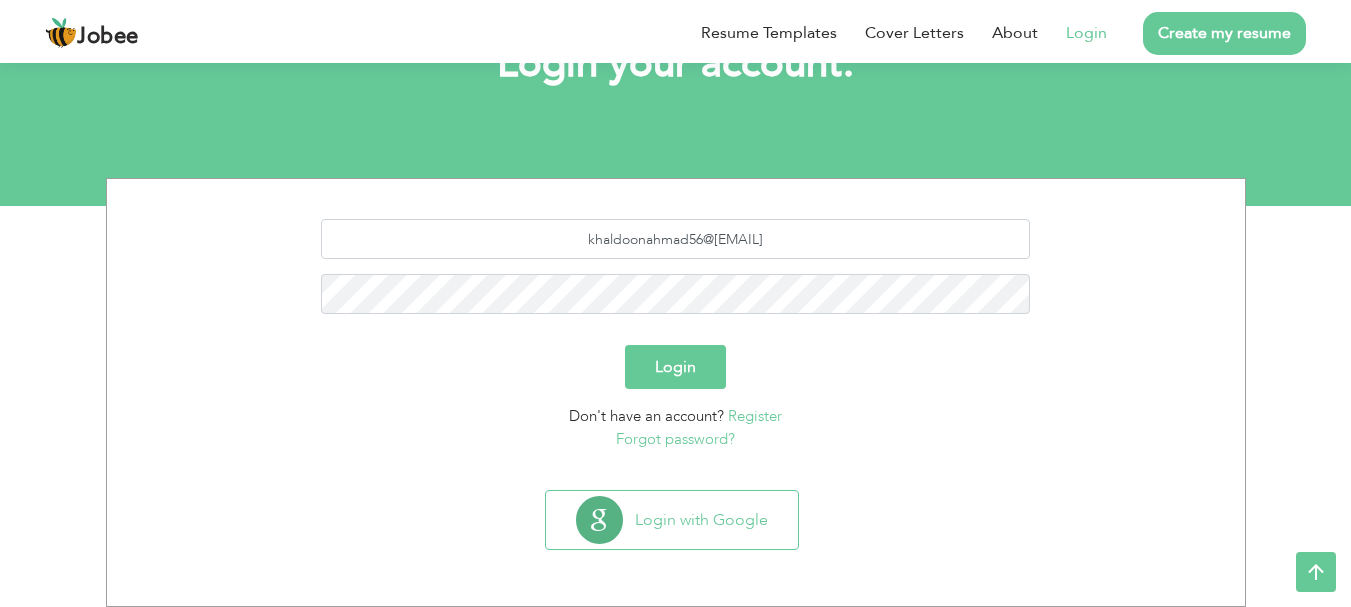 click on "Login" at bounding box center (675, 367) 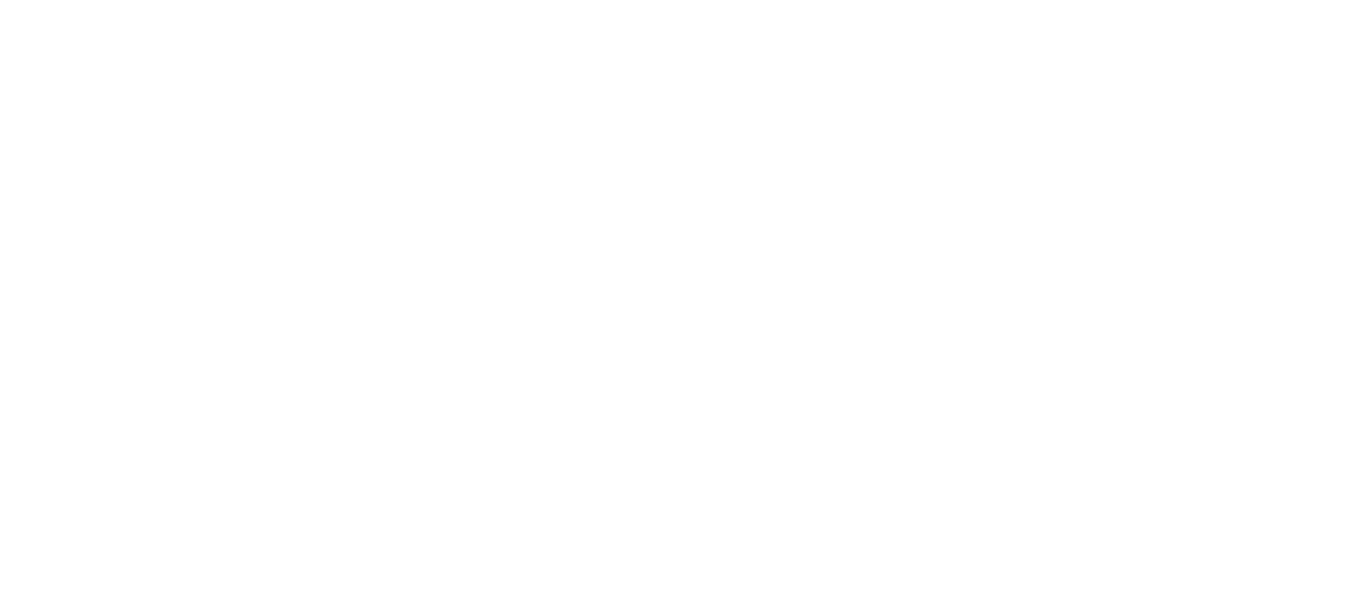 scroll, scrollTop: 0, scrollLeft: 0, axis: both 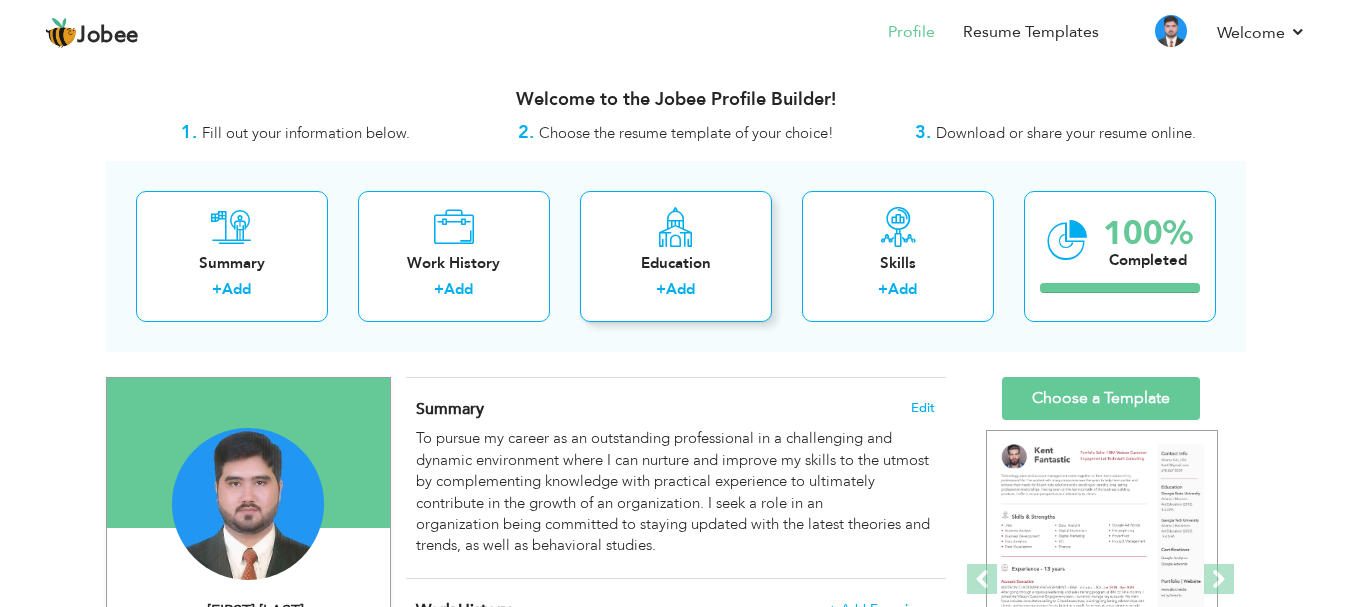 click on "Add" at bounding box center [680, 289] 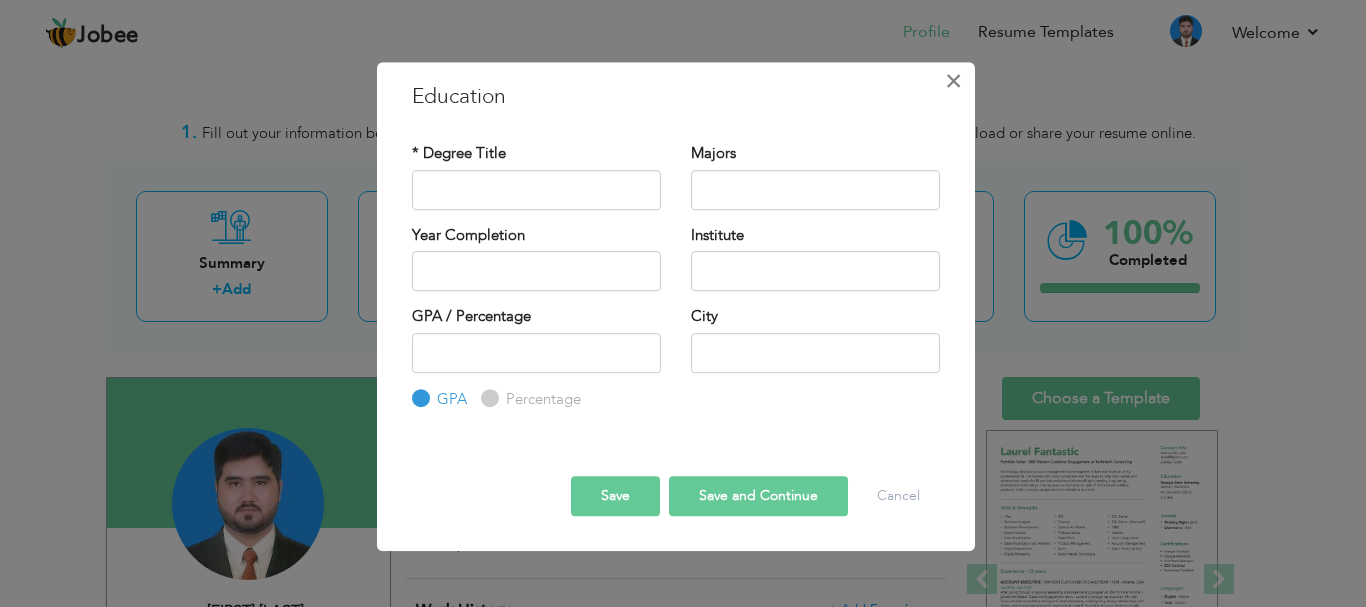 click on "×" at bounding box center [953, 81] 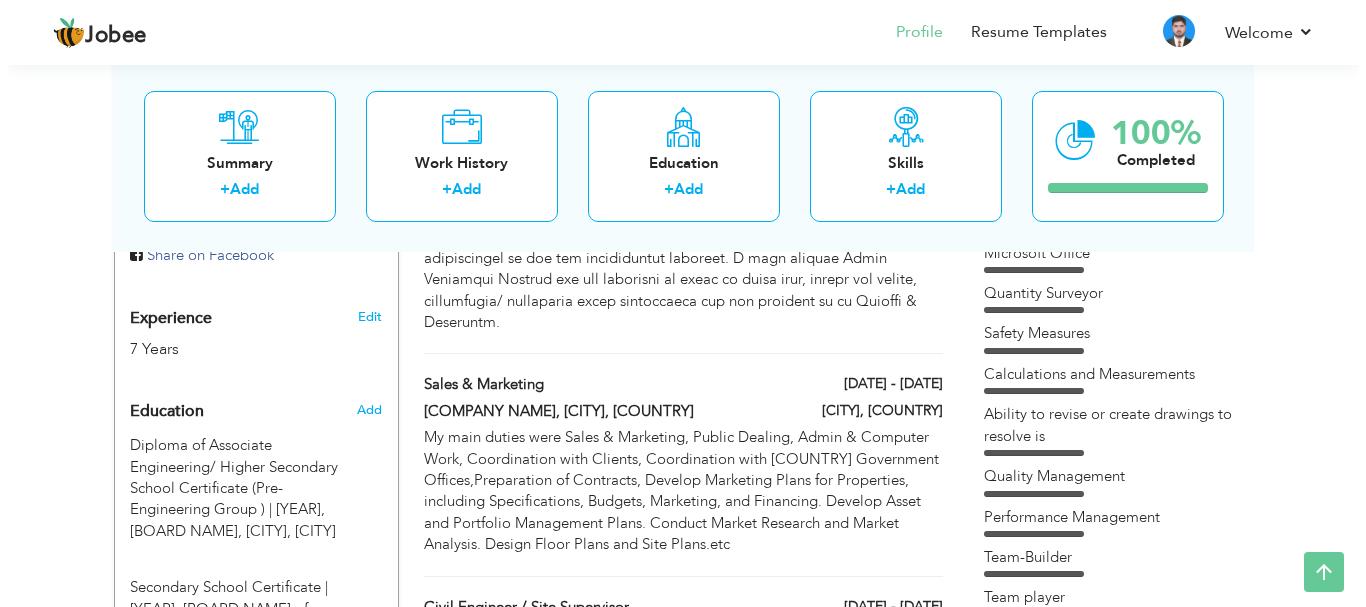 scroll, scrollTop: 700, scrollLeft: 0, axis: vertical 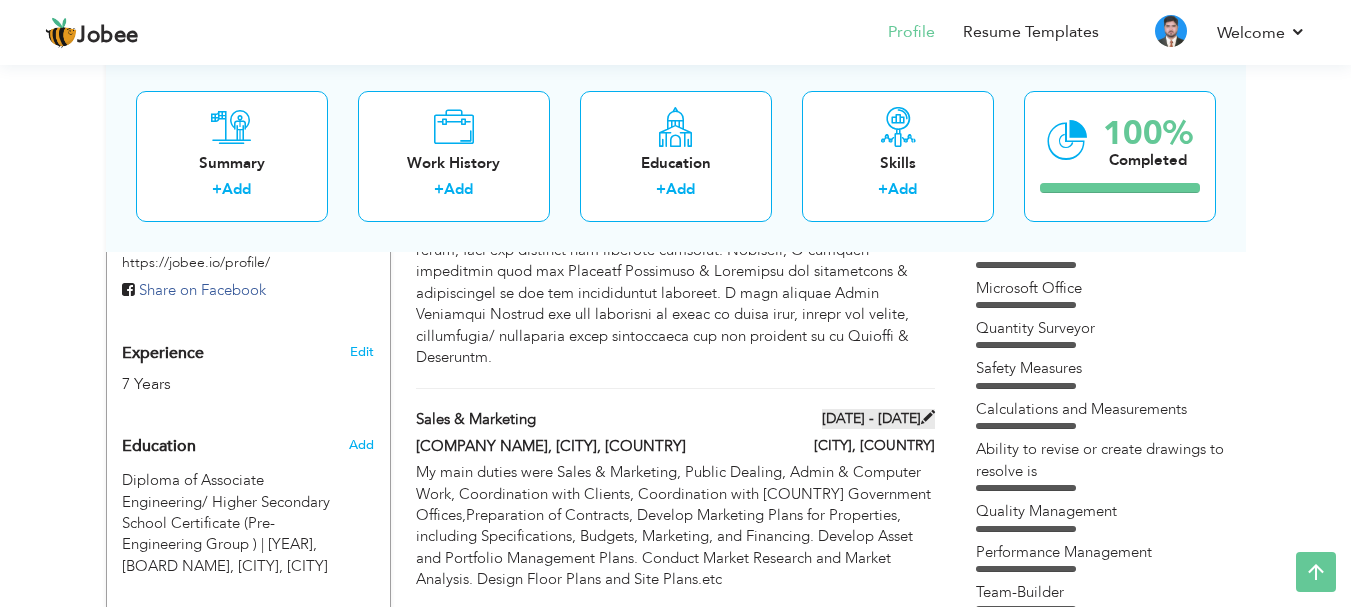 click at bounding box center [928, 417] 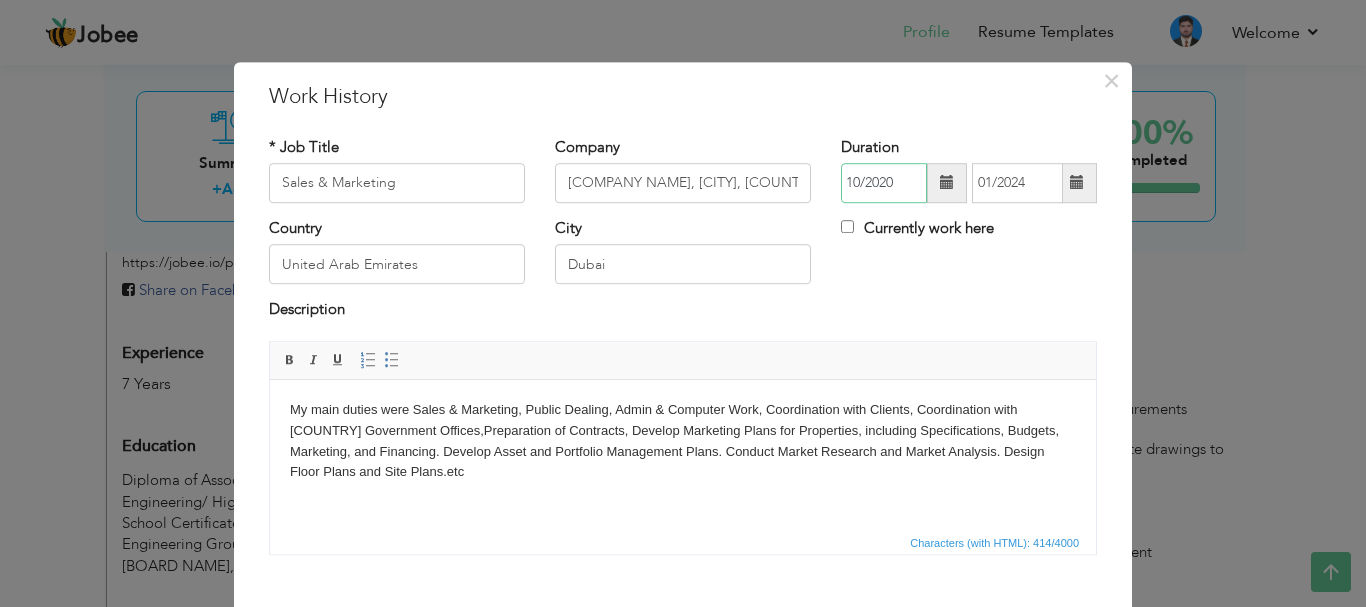 click on "10/2020" at bounding box center [884, 183] 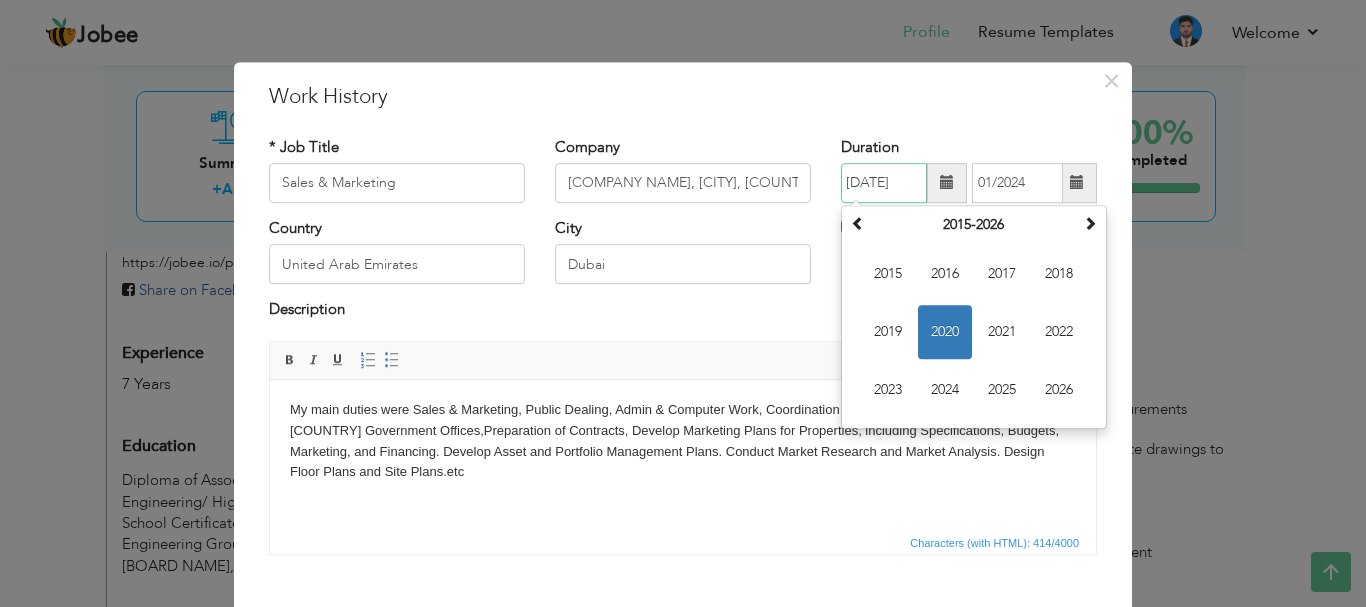 type on "10/2022" 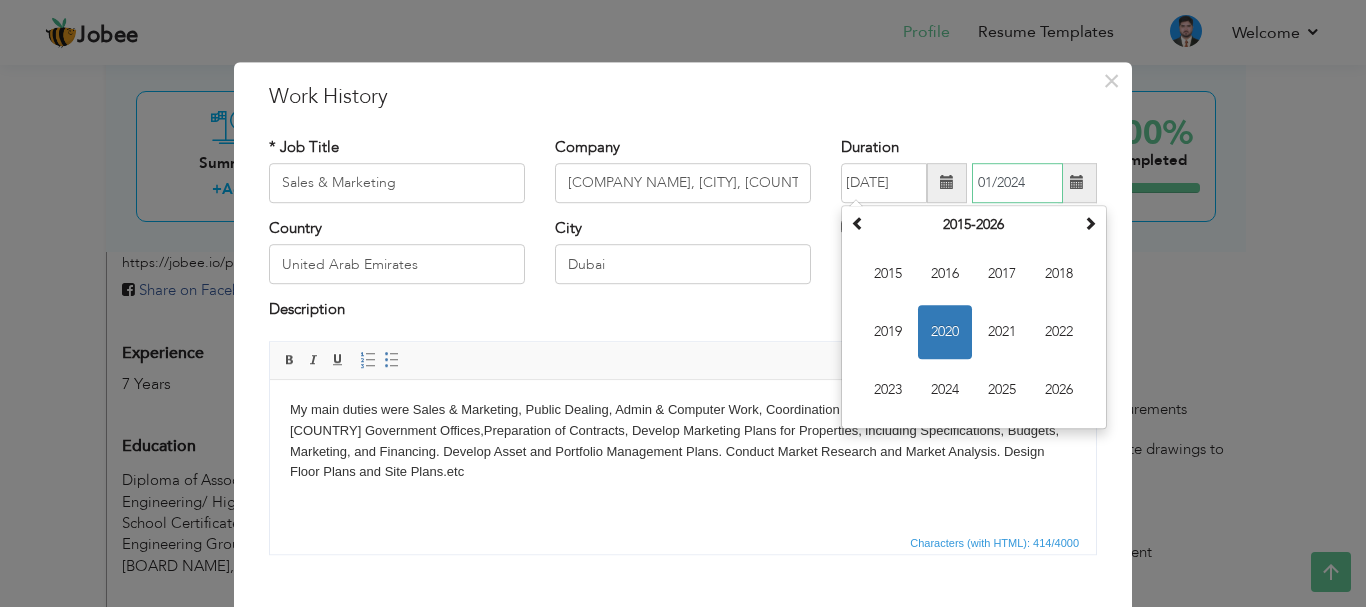click on "01/2024" at bounding box center [1017, 183] 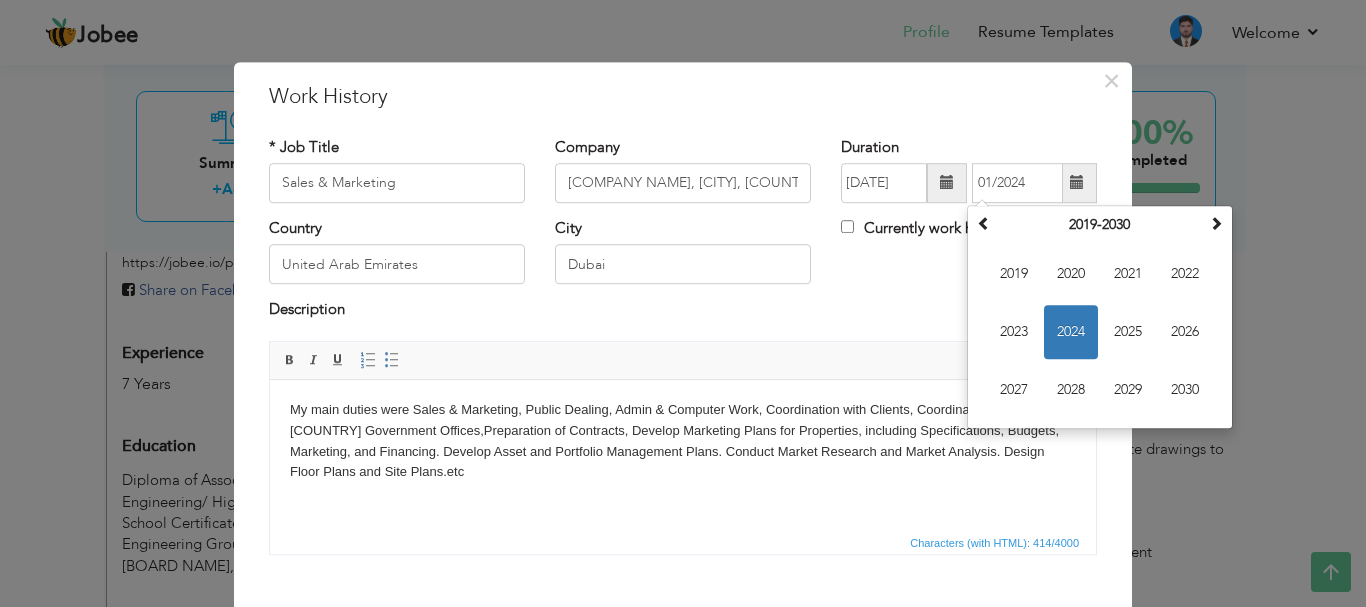 click on "Country
United Arab Emirates
City
Dubai
Currently work here" at bounding box center [683, 258] 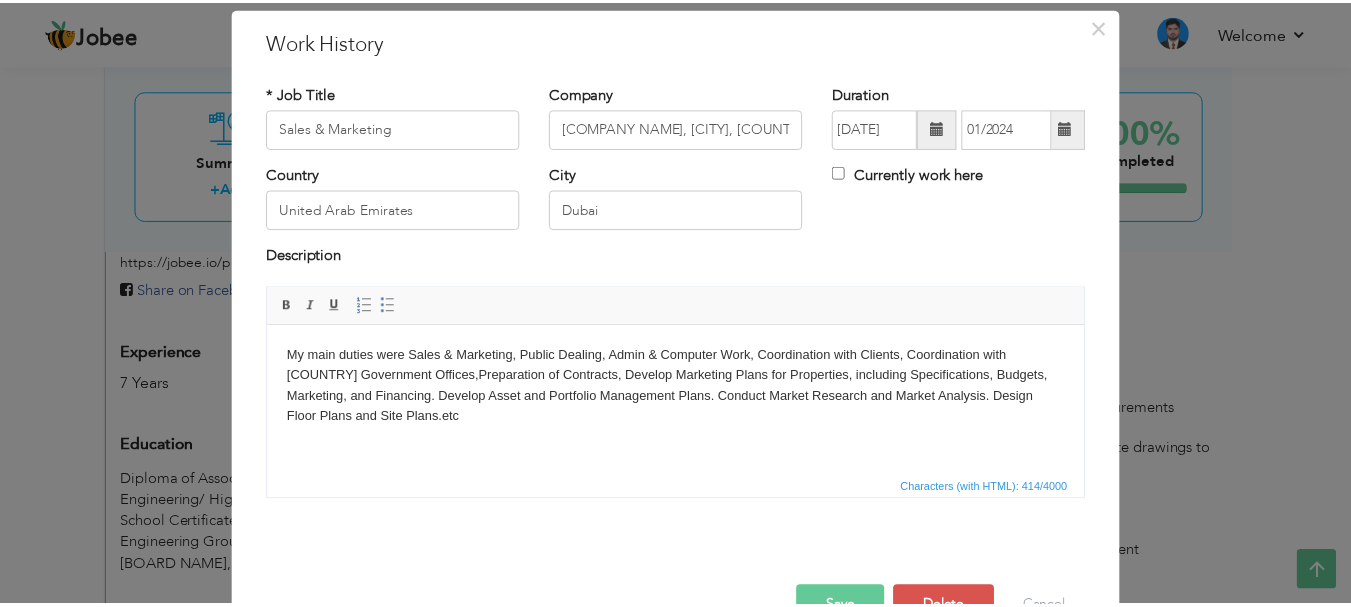 scroll, scrollTop: 110, scrollLeft: 0, axis: vertical 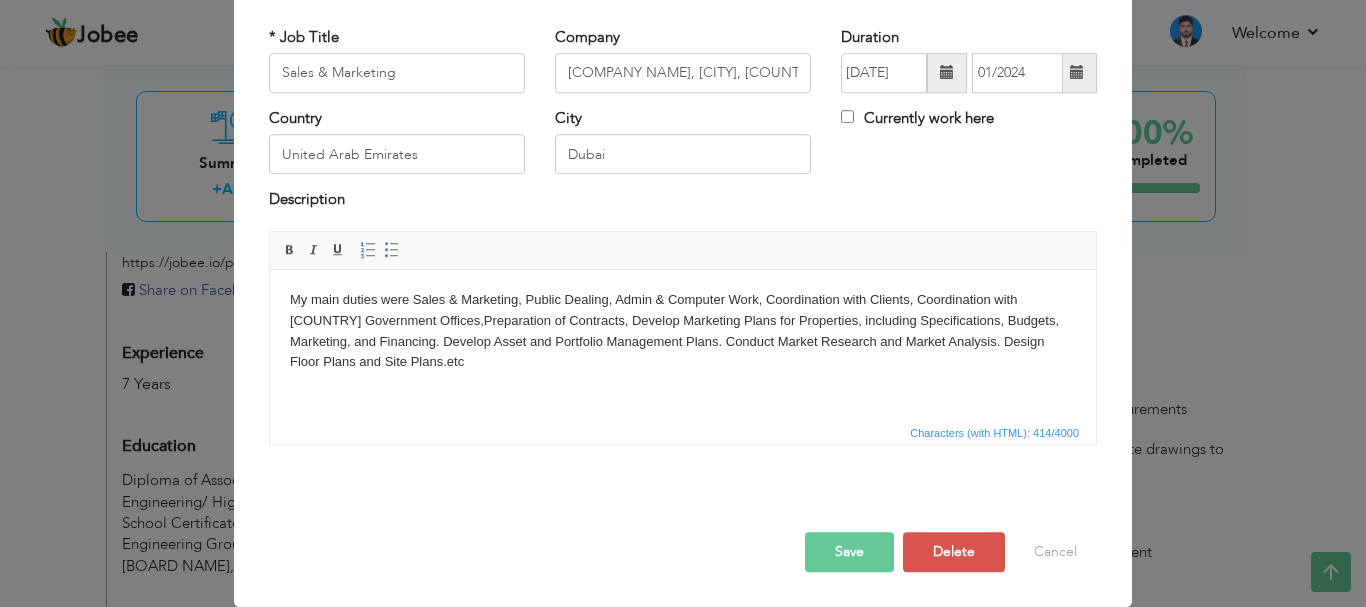 click on "Save" at bounding box center (849, 552) 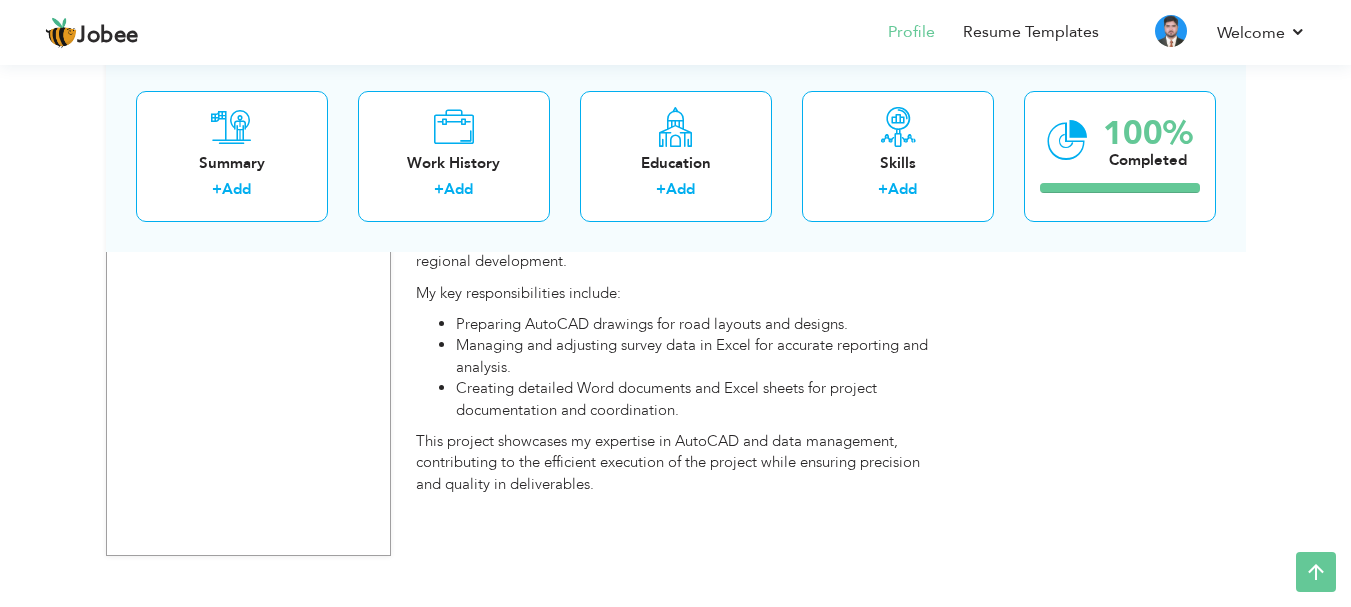 scroll, scrollTop: 2304, scrollLeft: 0, axis: vertical 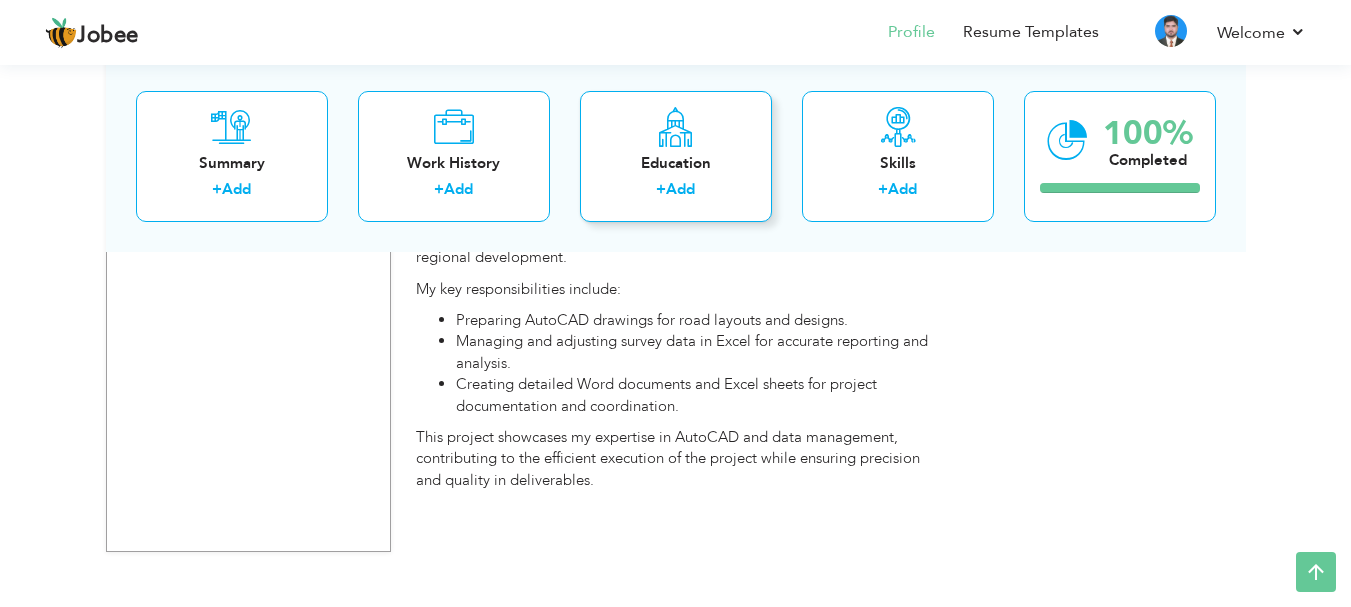 click at bounding box center [675, 126] 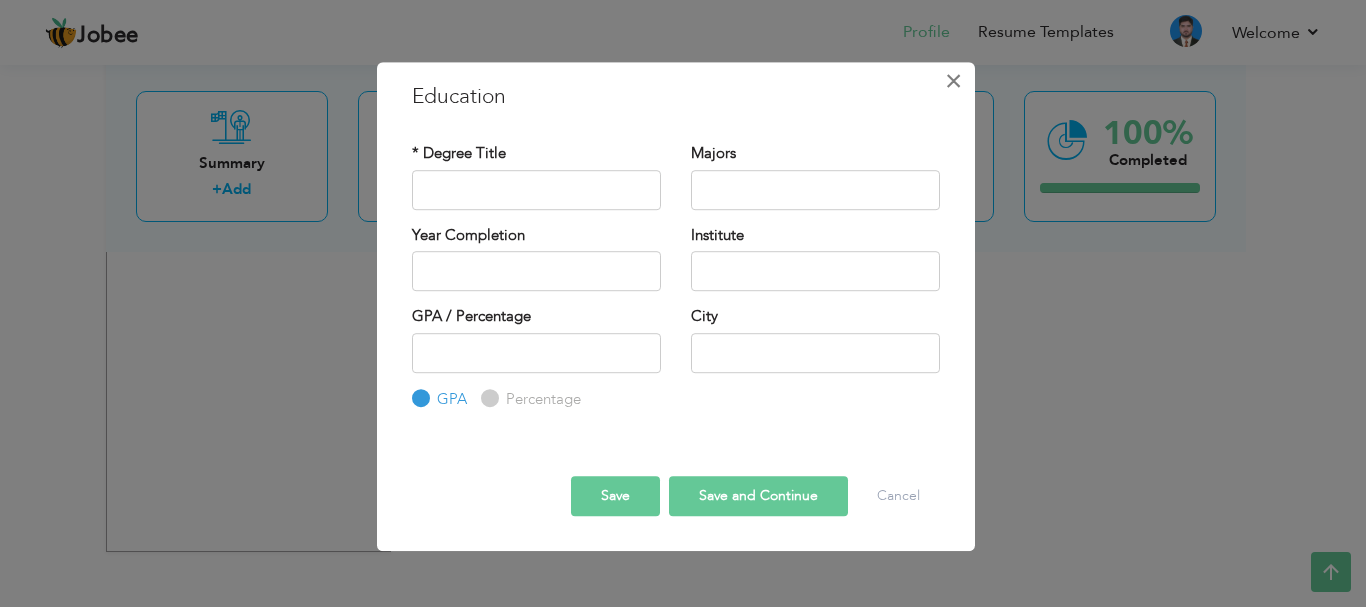click on "×" at bounding box center [953, 81] 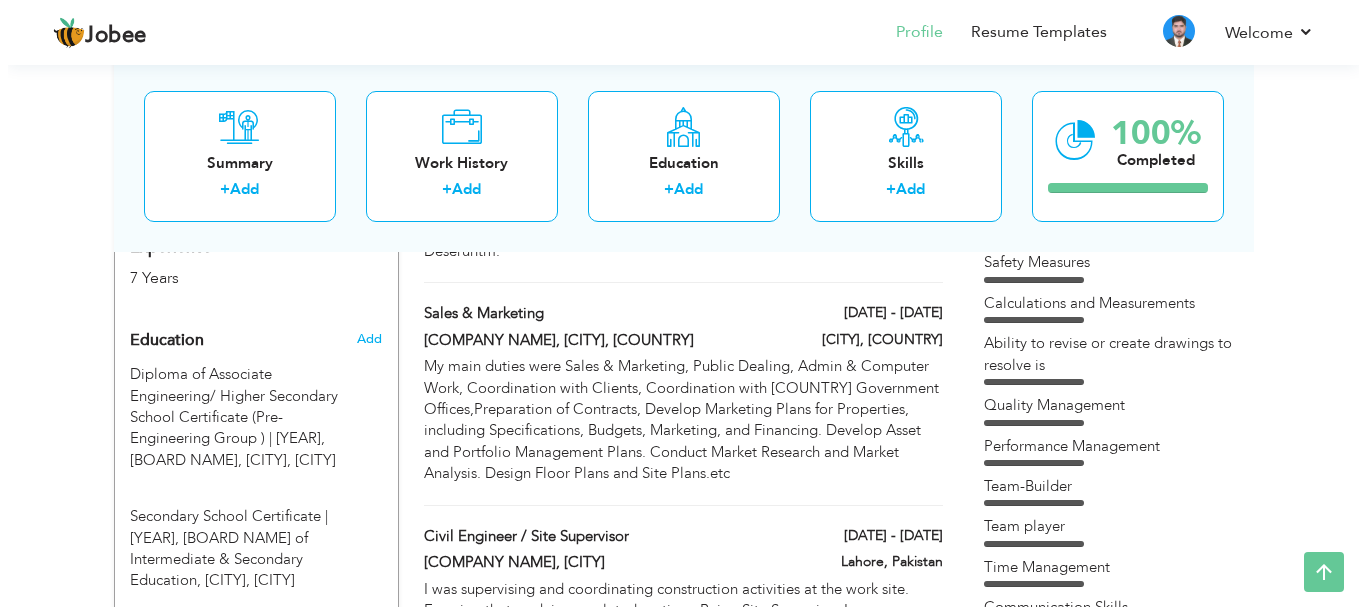 scroll, scrollTop: 804, scrollLeft: 0, axis: vertical 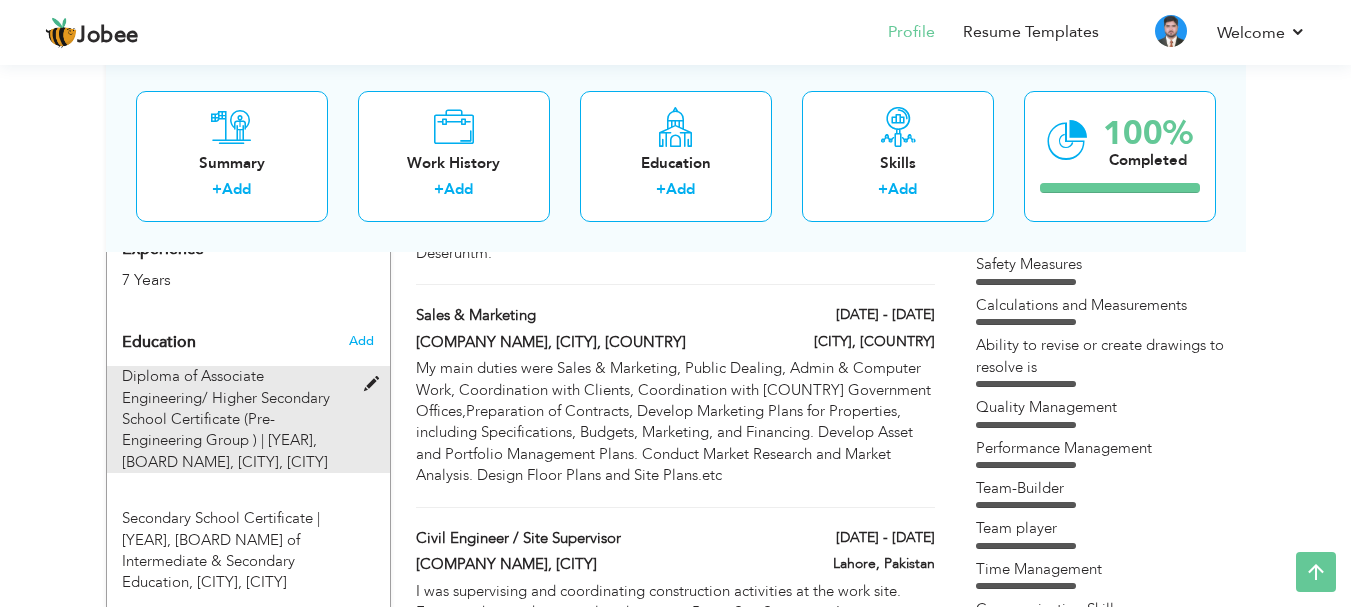 click at bounding box center [376, 384] 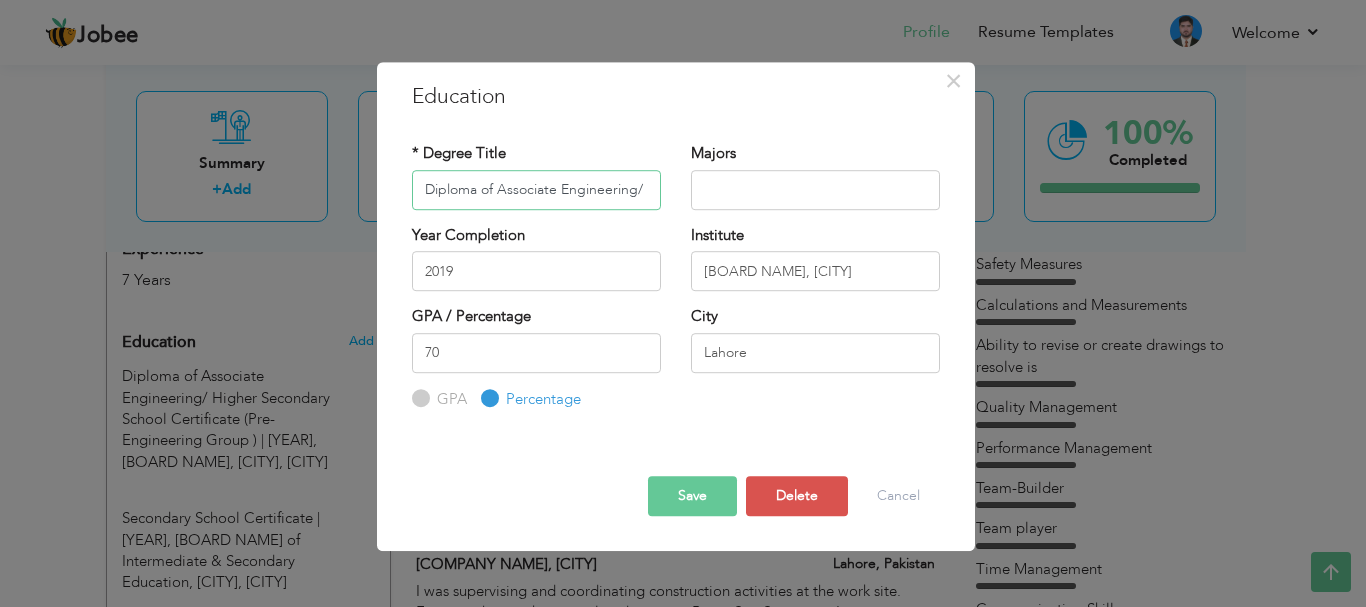 scroll, scrollTop: 0, scrollLeft: 382, axis: horizontal 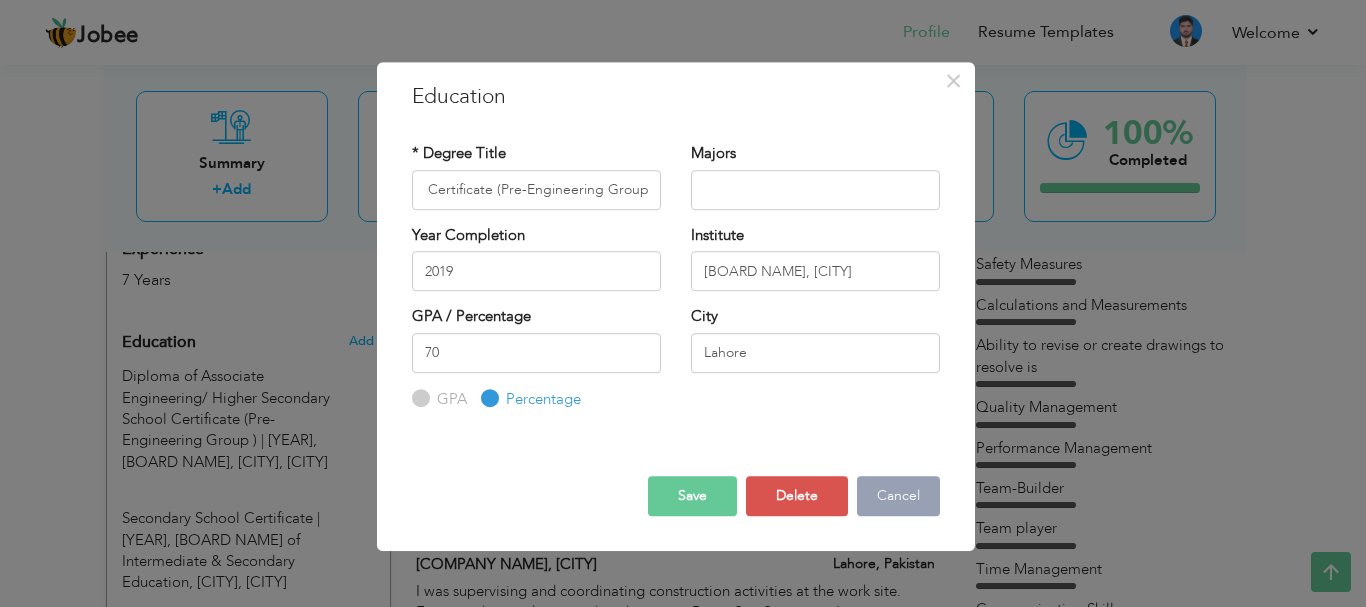 click on "Cancel" at bounding box center [898, 496] 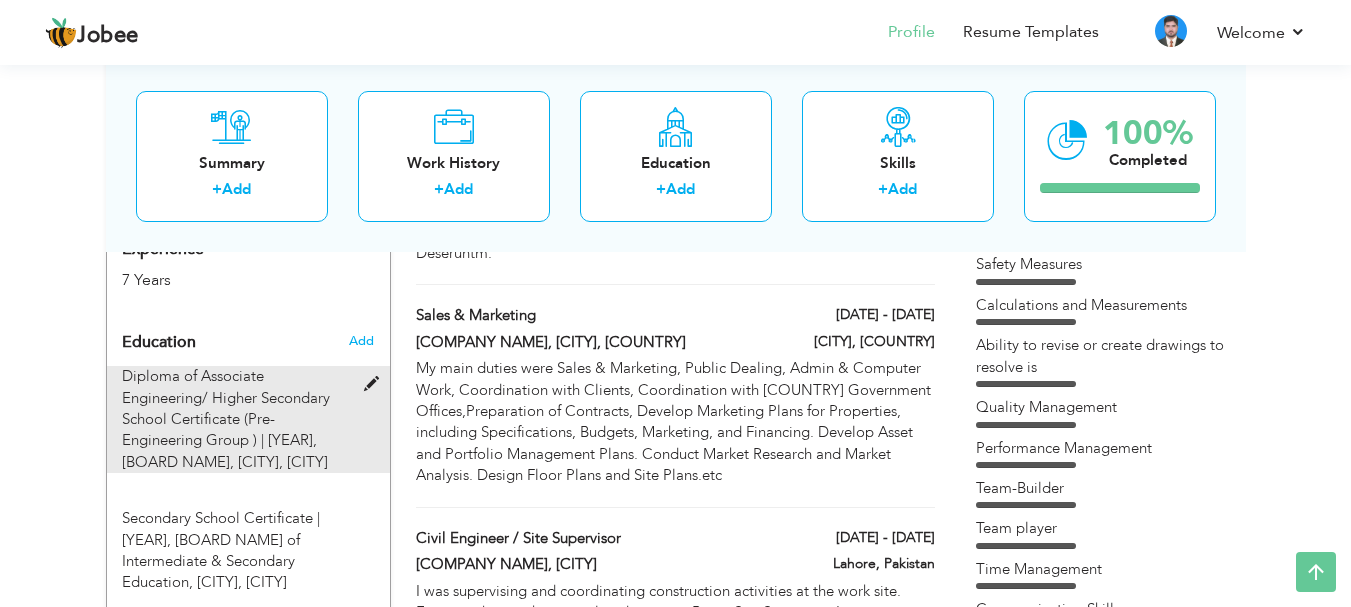 click on "Diploma of Associate Engineering/ Higher Secondary School Certificate (Pre-Engineering Group )   |  2019," at bounding box center [226, 408] 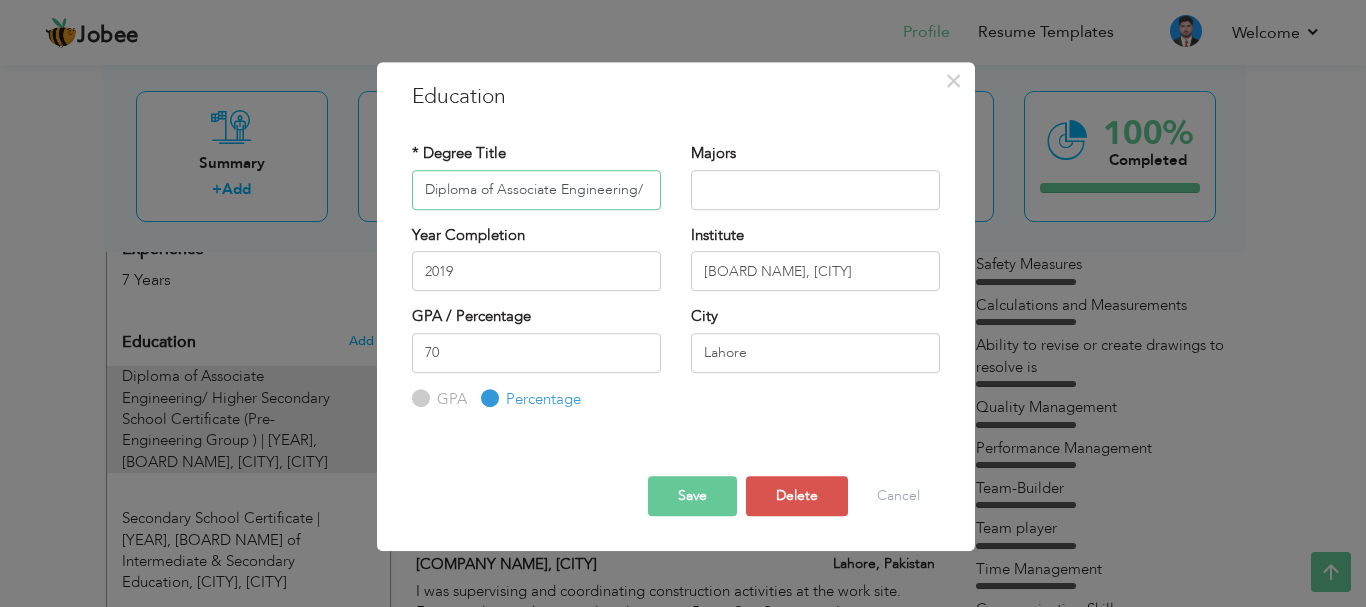 scroll, scrollTop: 0, scrollLeft: 382, axis: horizontal 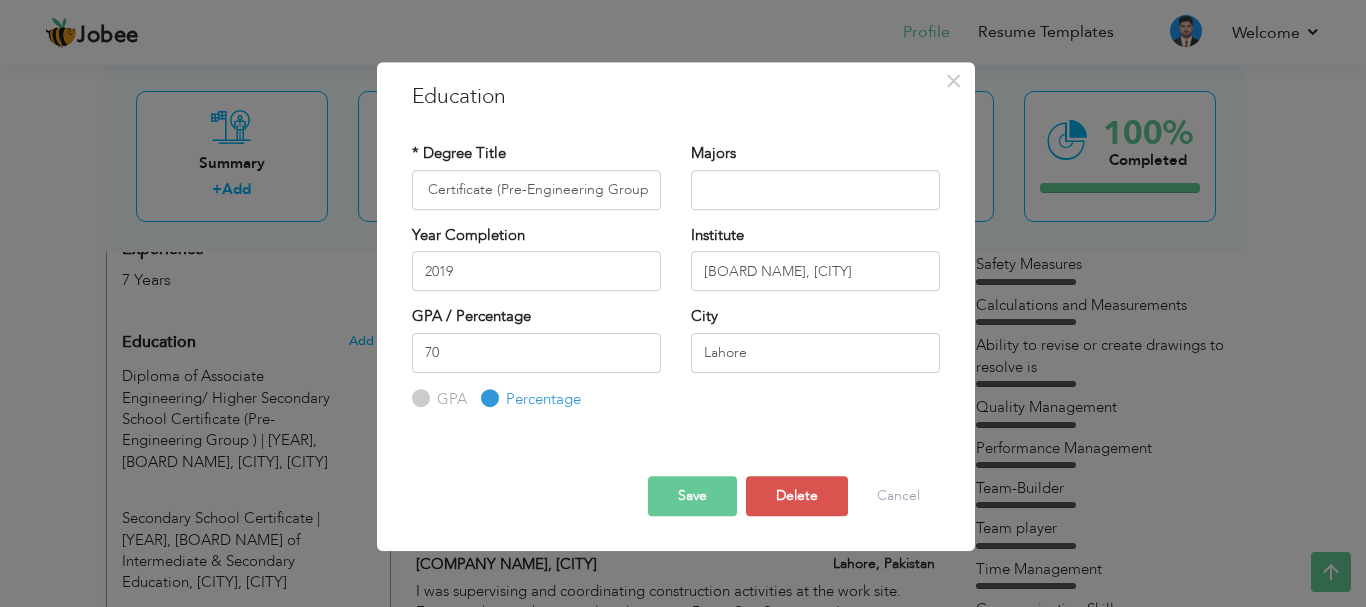 click on "Save" at bounding box center (692, 496) 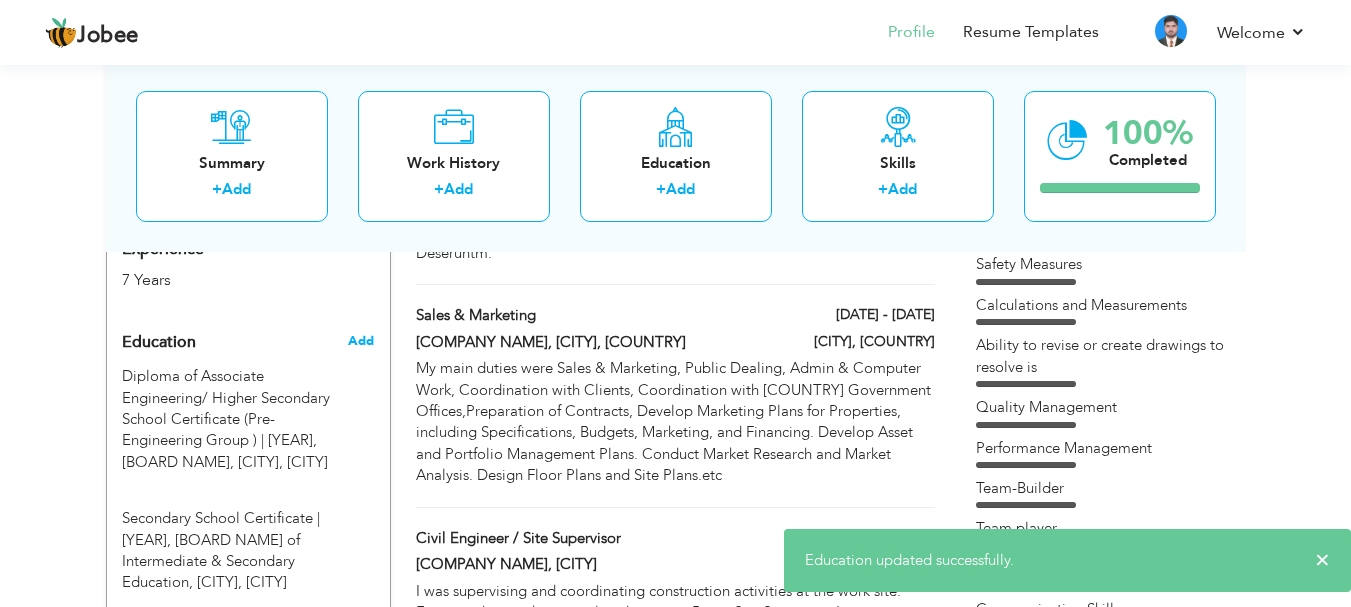 click on "Add" at bounding box center [361, 341] 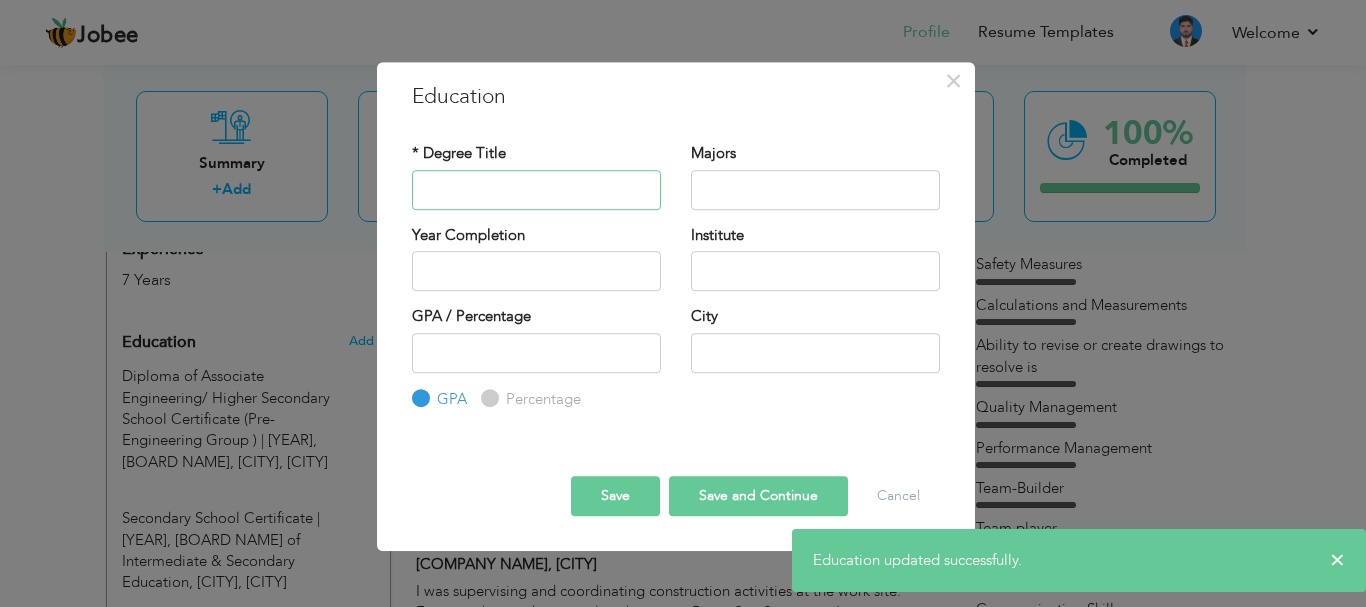 click at bounding box center [536, 190] 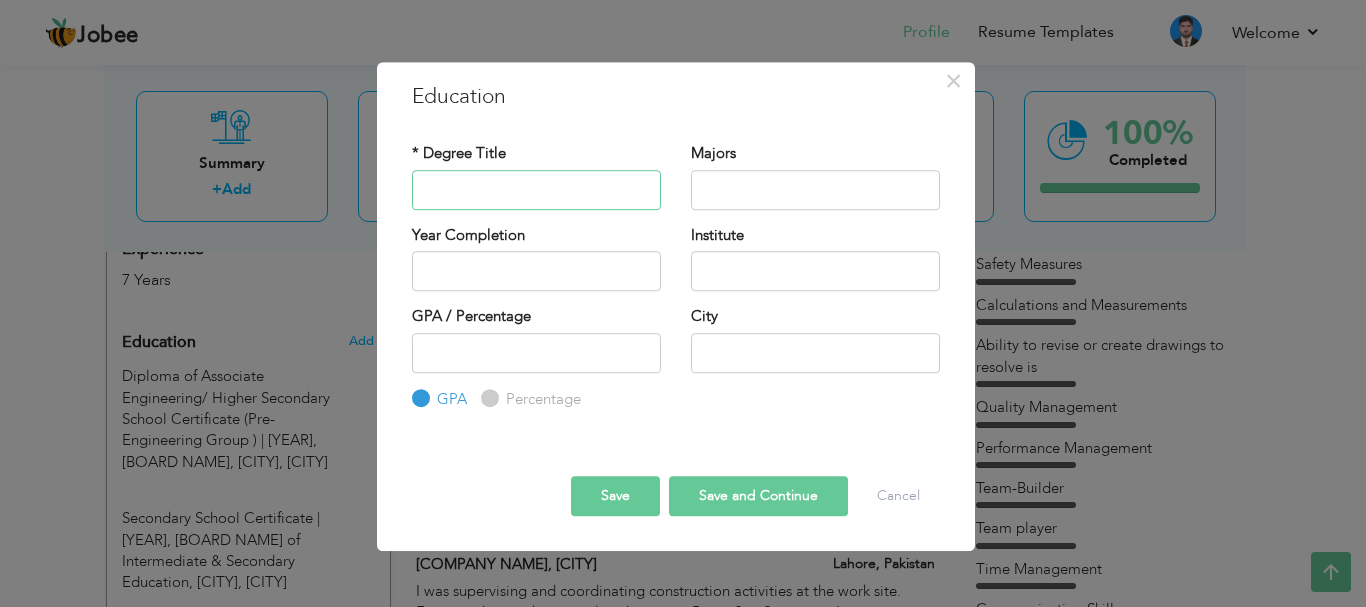 click at bounding box center [536, 190] 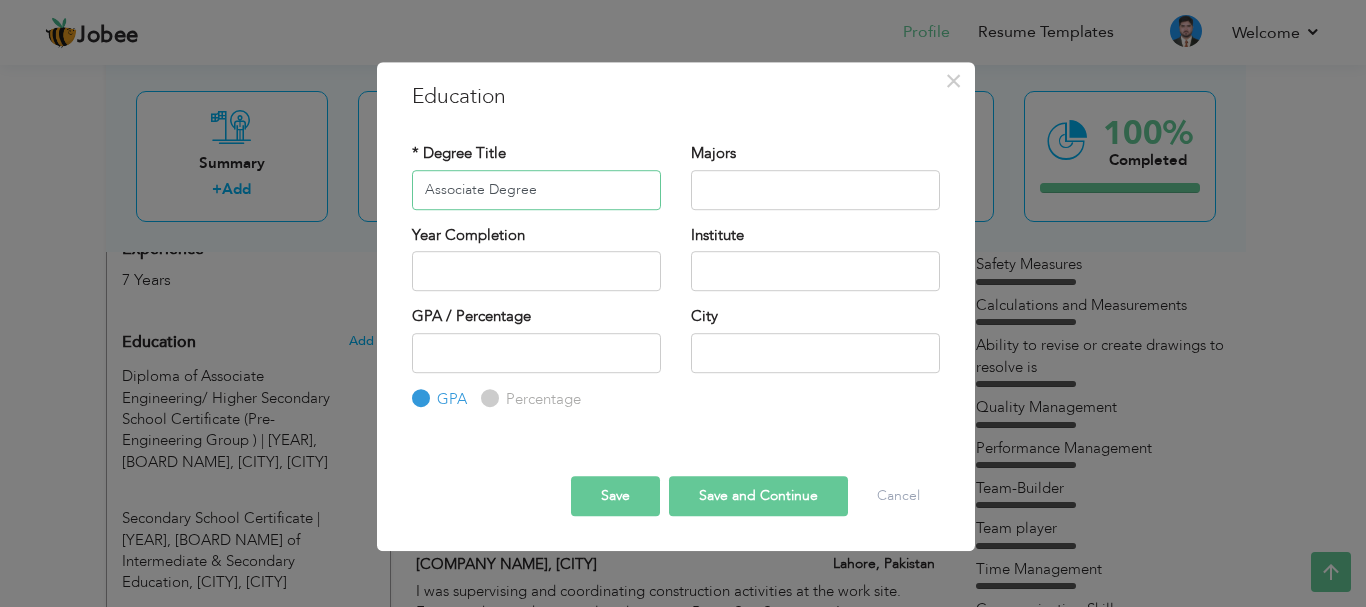 type on "Associate Degree" 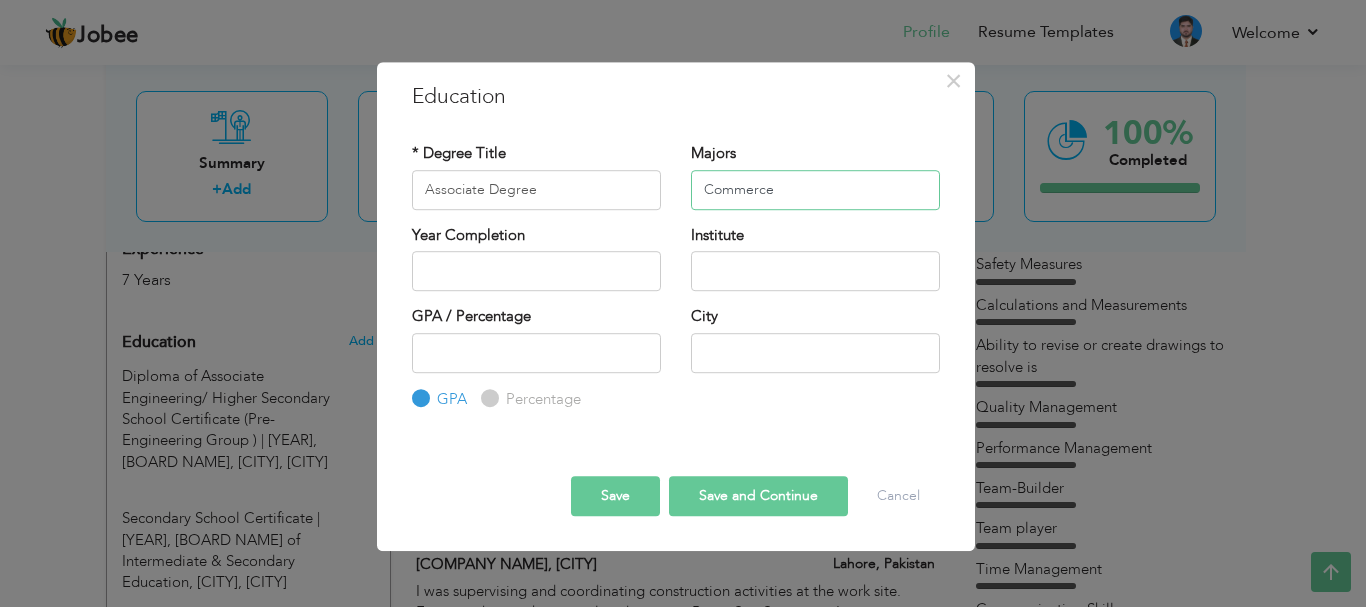 type on "Commerce" 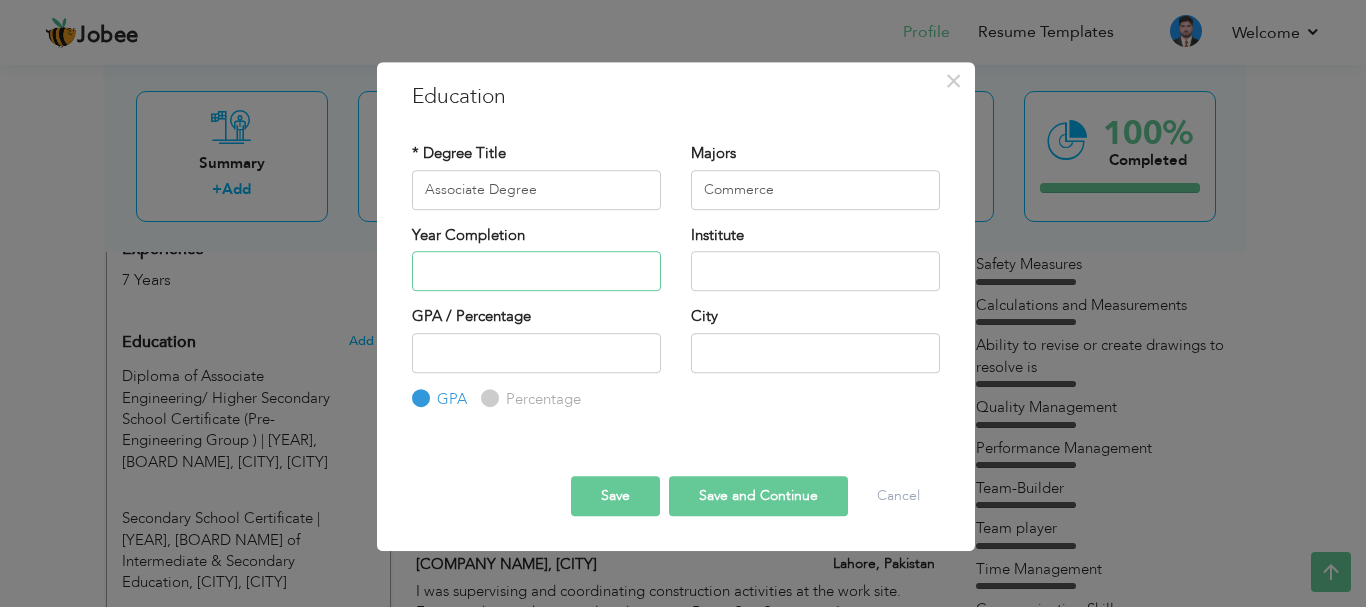 click at bounding box center (536, 271) 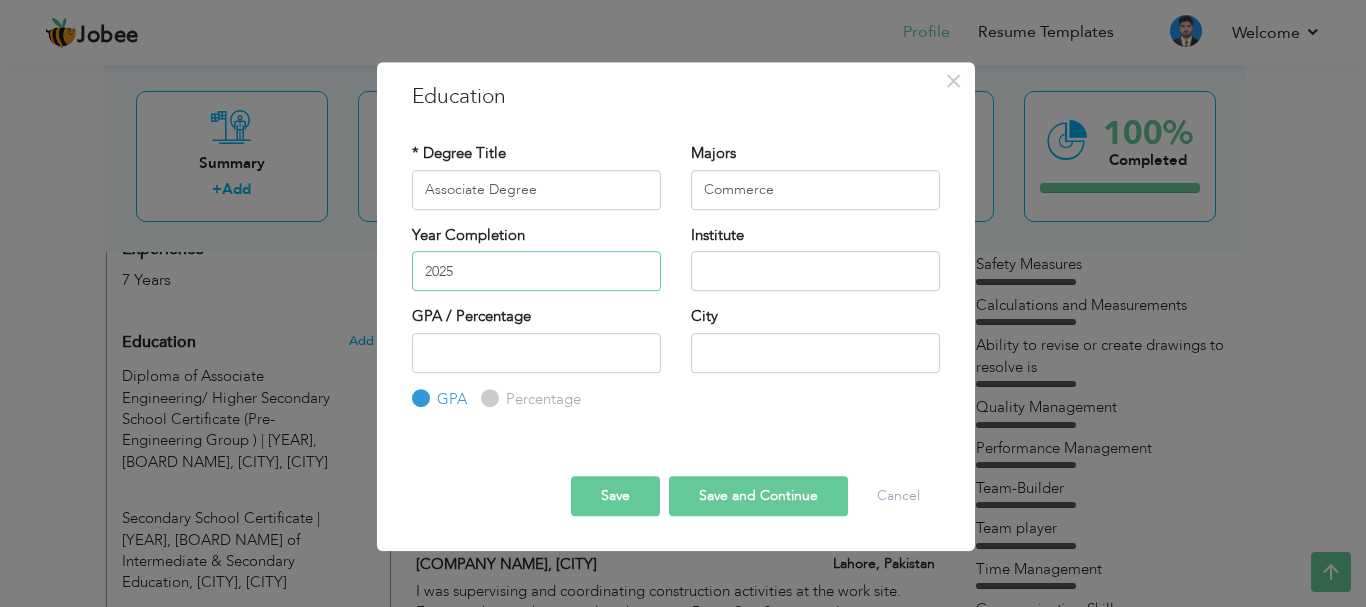 click on "2025" at bounding box center (536, 271) 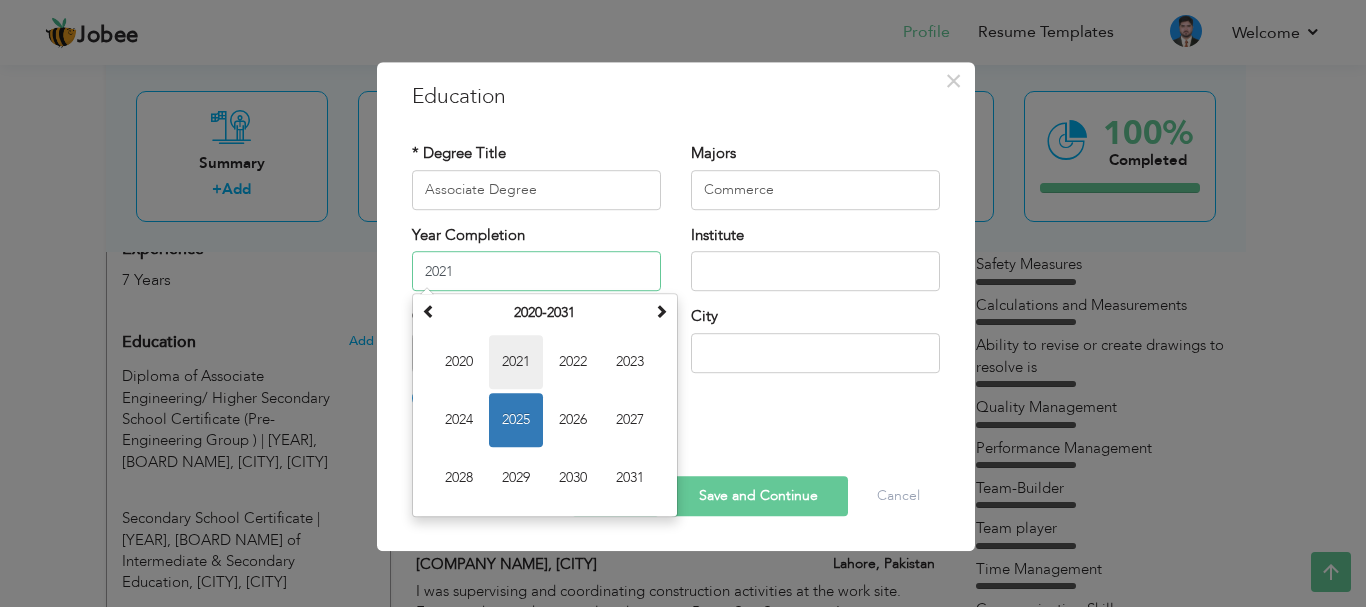 click on "2021" at bounding box center [516, 362] 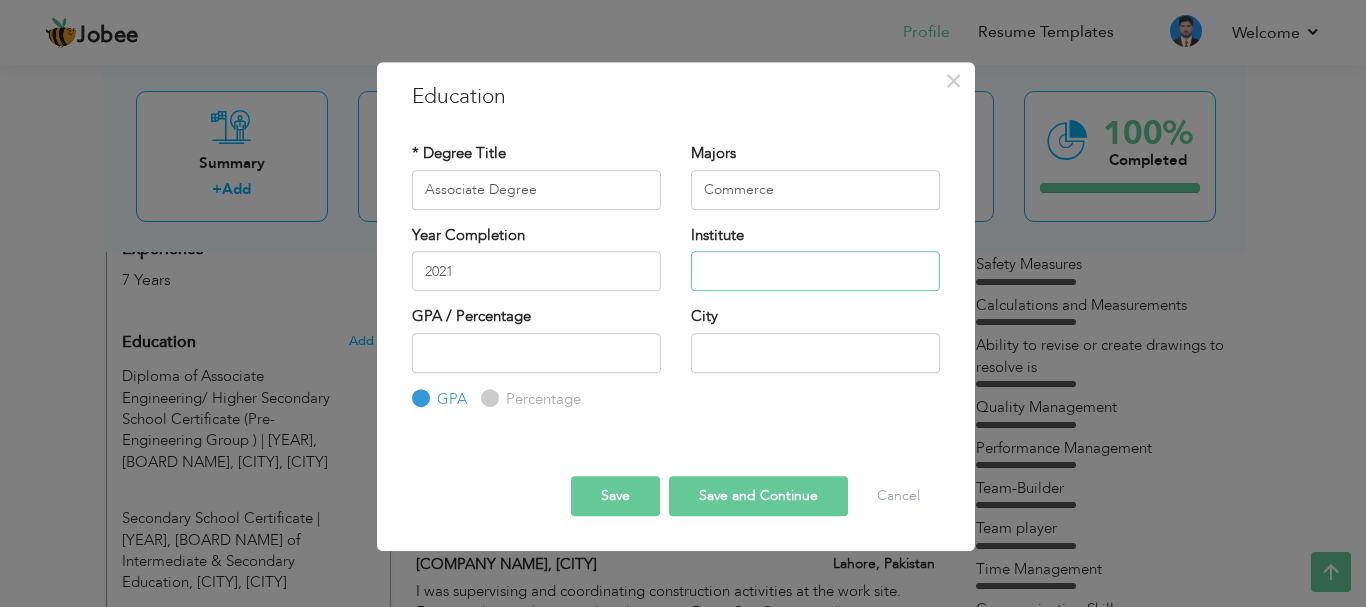 click at bounding box center (815, 271) 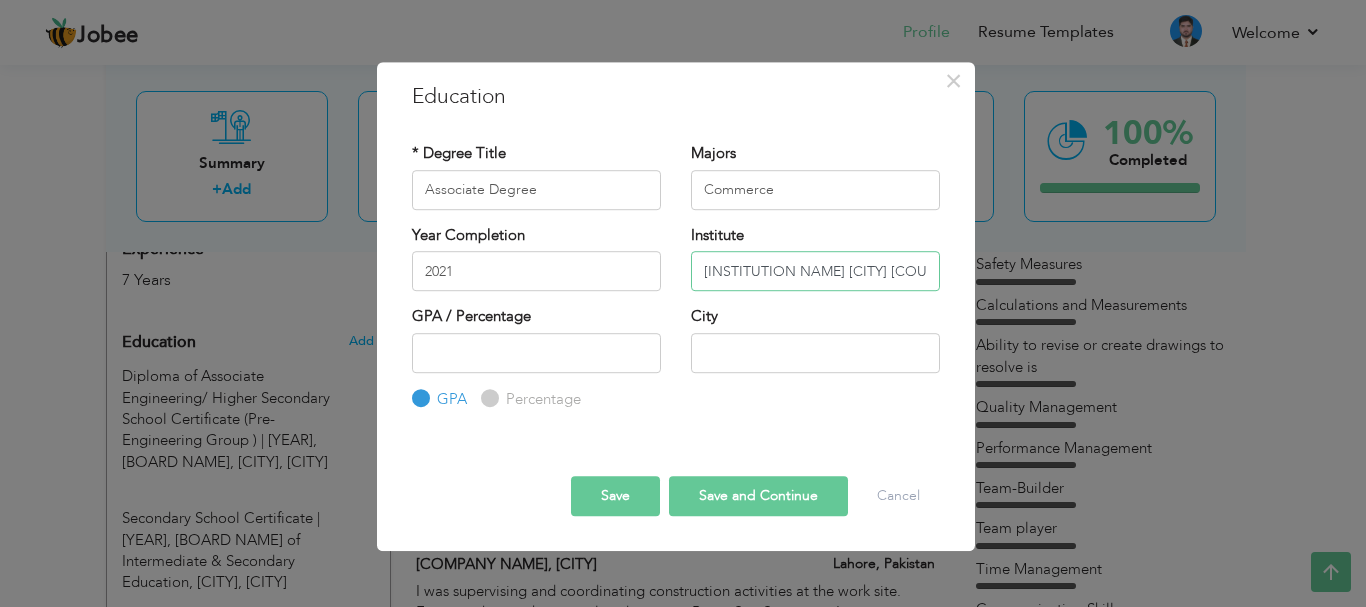 scroll, scrollTop: 0, scrollLeft: 183, axis: horizontal 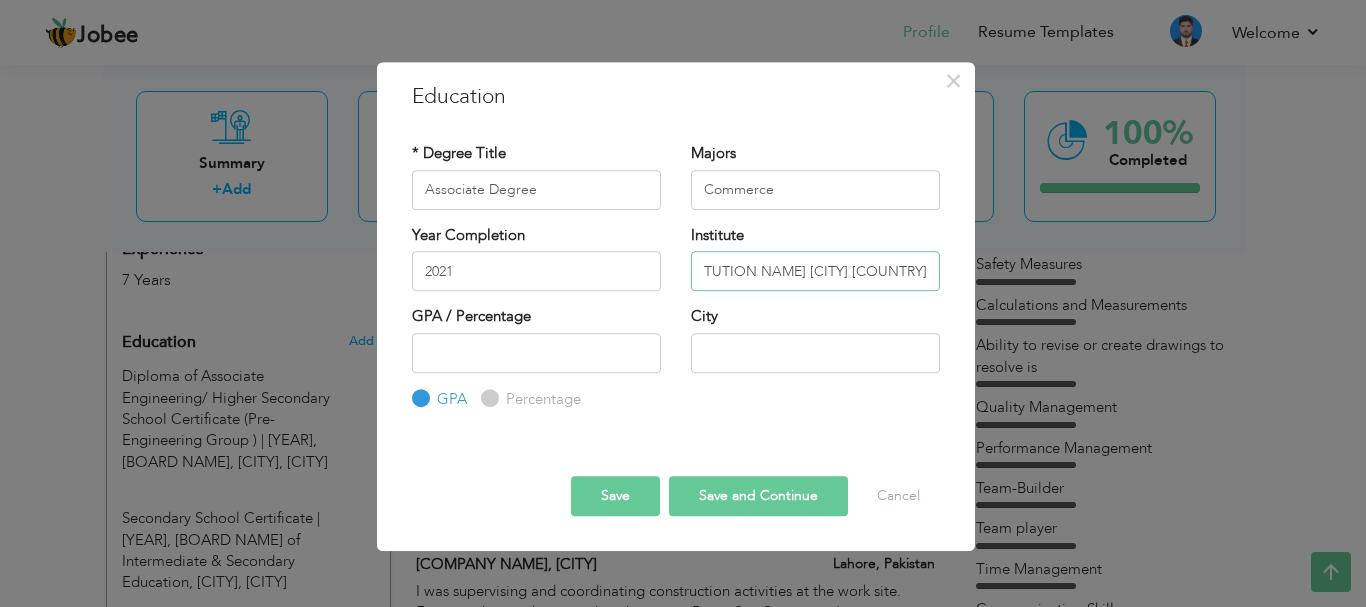 click on "Government Postgraduate Islamia College for Boys [CITY] Cantt." at bounding box center (815, 271) 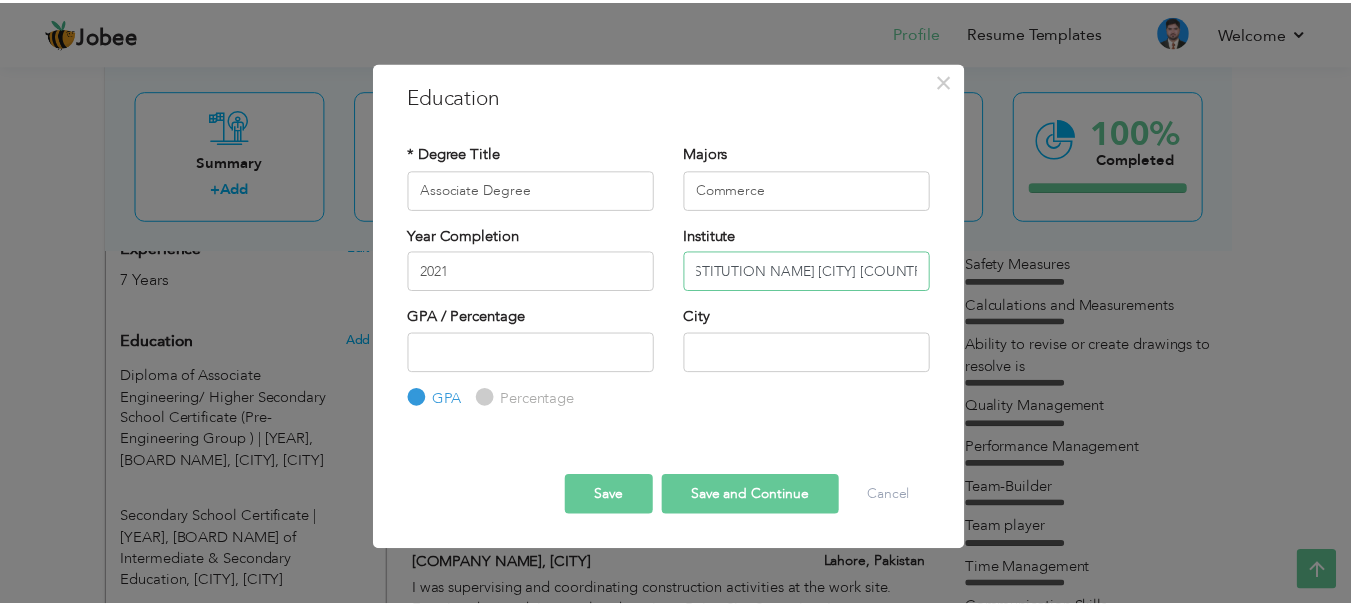 scroll, scrollTop: 0, scrollLeft: 0, axis: both 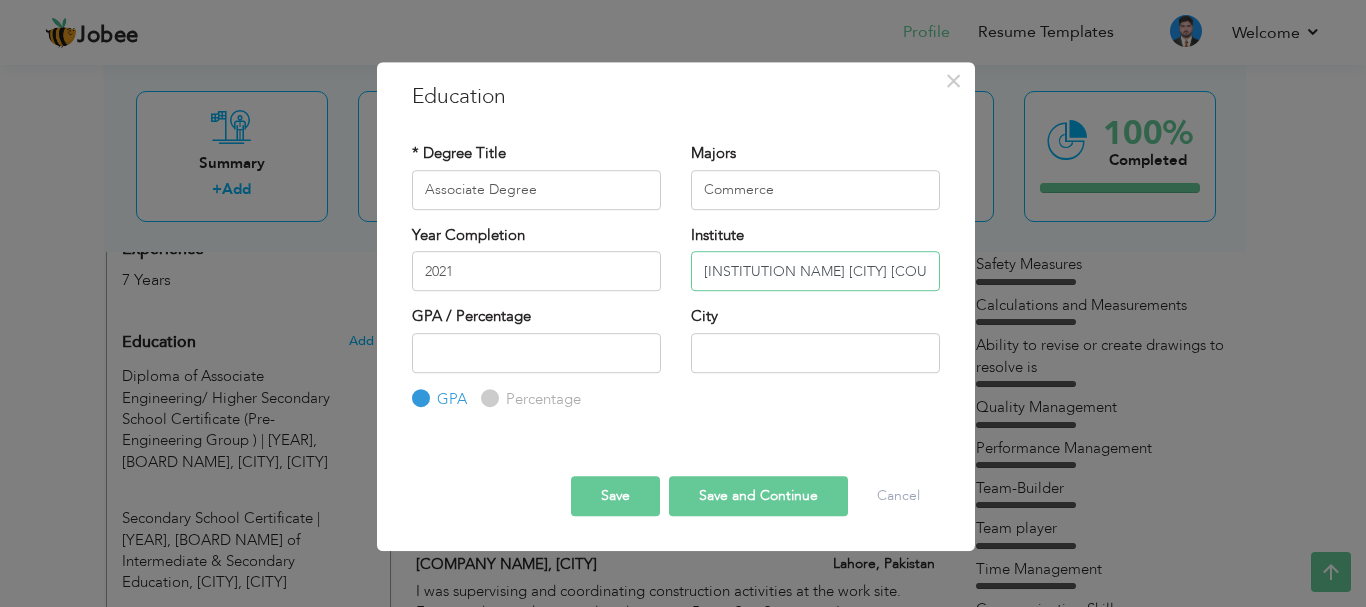 drag, startPoint x: 706, startPoint y: 269, endPoint x: 636, endPoint y: 265, distance: 70.11419 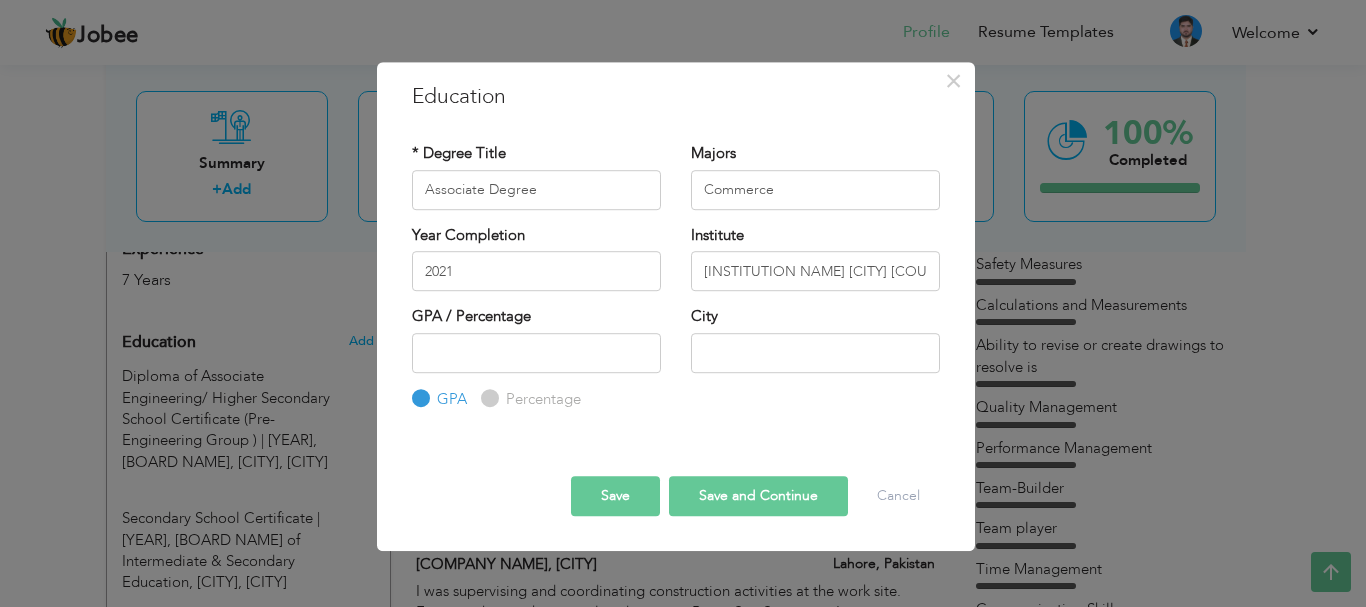 drag, startPoint x: 892, startPoint y: 274, endPoint x: 842, endPoint y: 305, distance: 58.830265 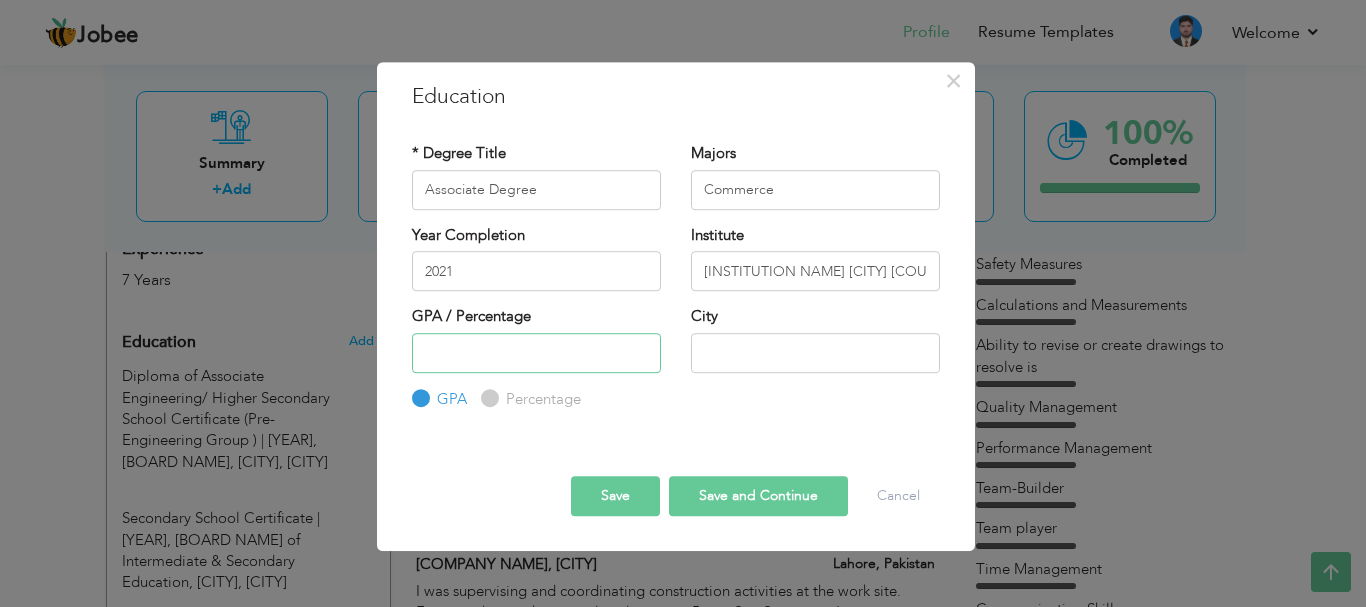 click at bounding box center (536, 353) 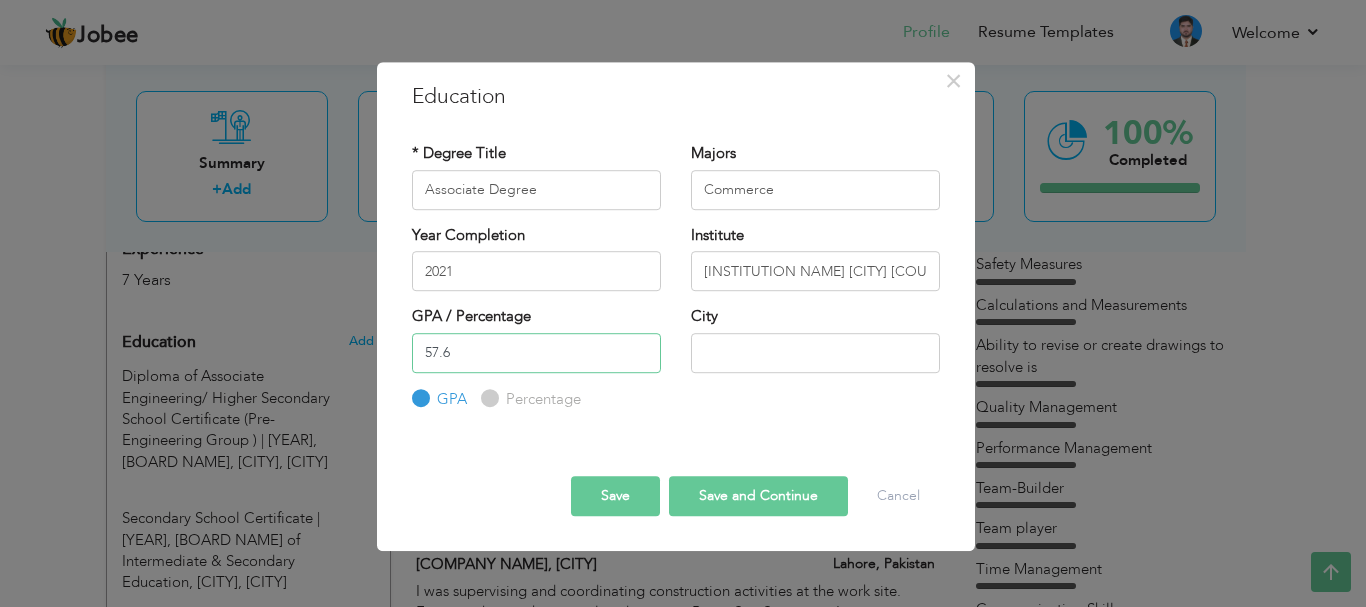 type on "57.6" 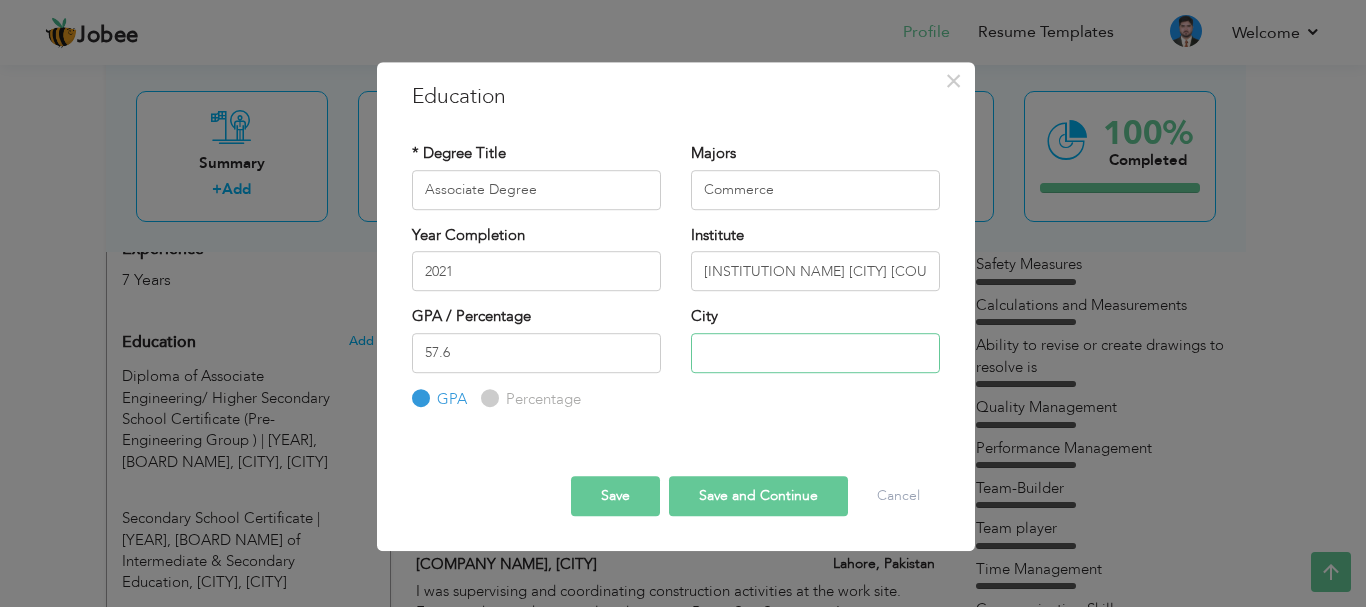 click at bounding box center (815, 353) 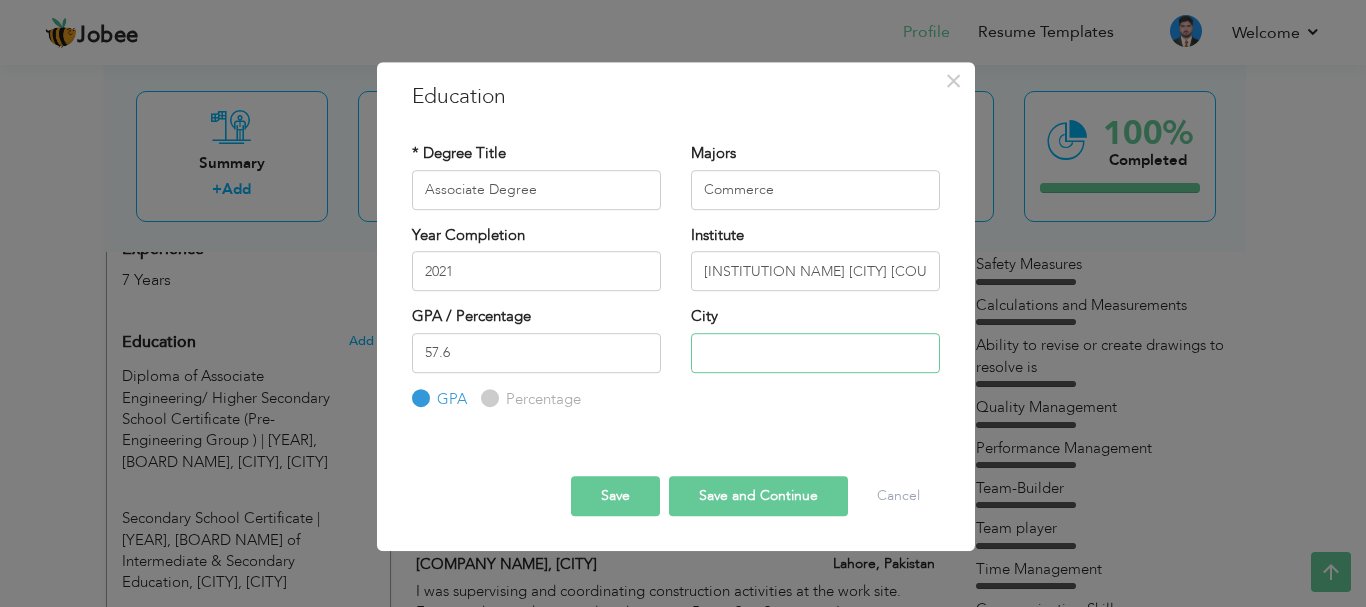 type on "[CITY] ([POSTAL_CODE])" 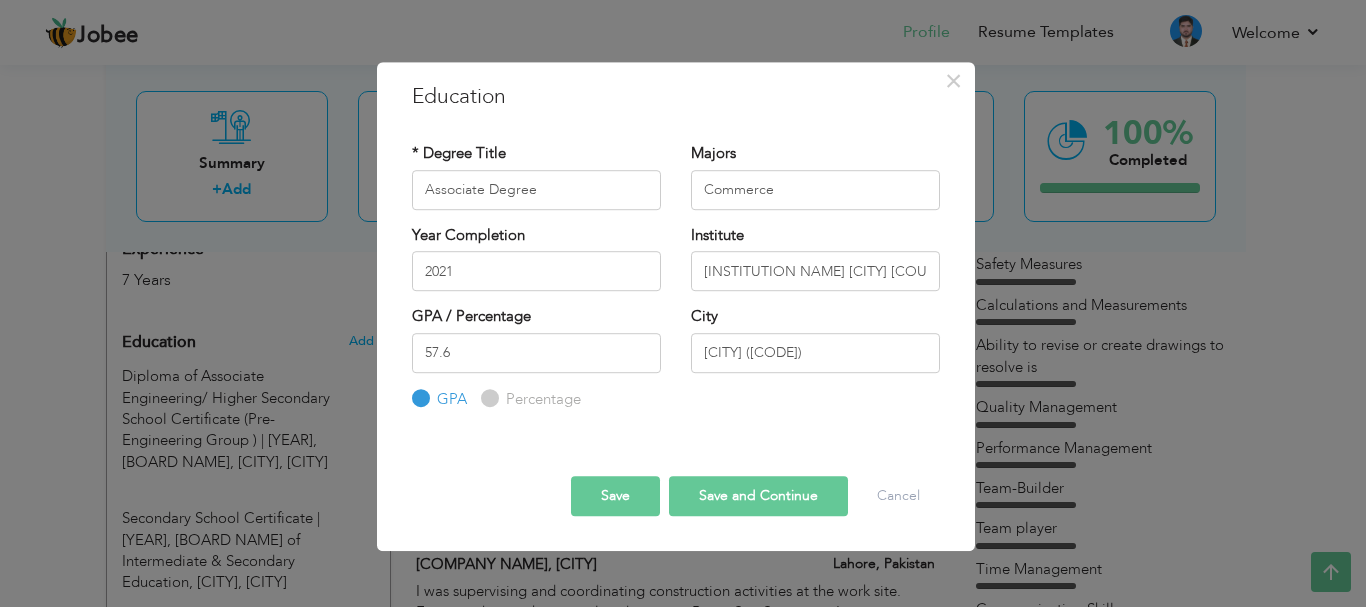 click on "Percentage" at bounding box center [541, 399] 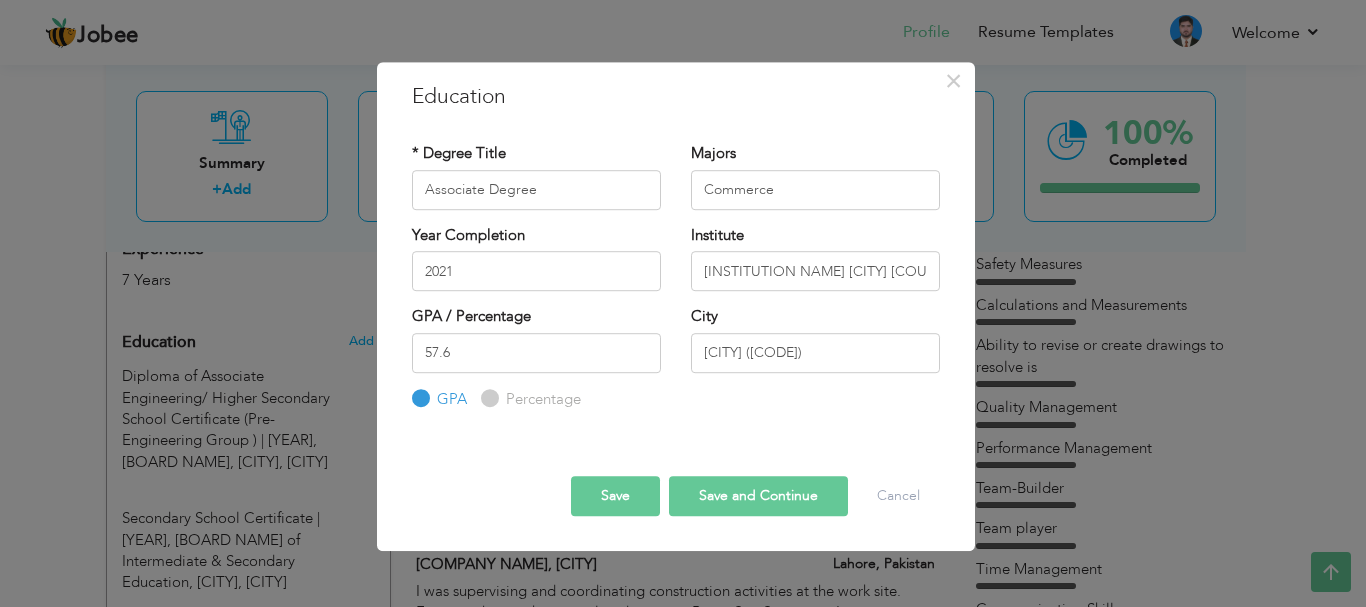click on "Percentage" at bounding box center [487, 398] 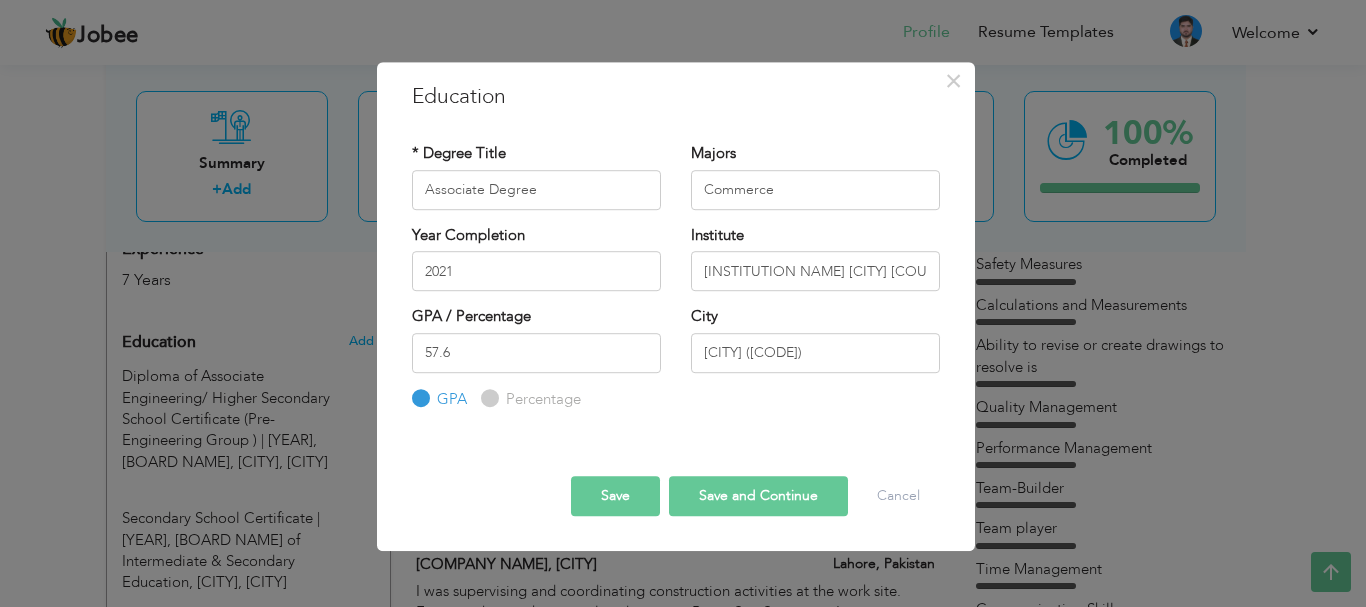 radio on "true" 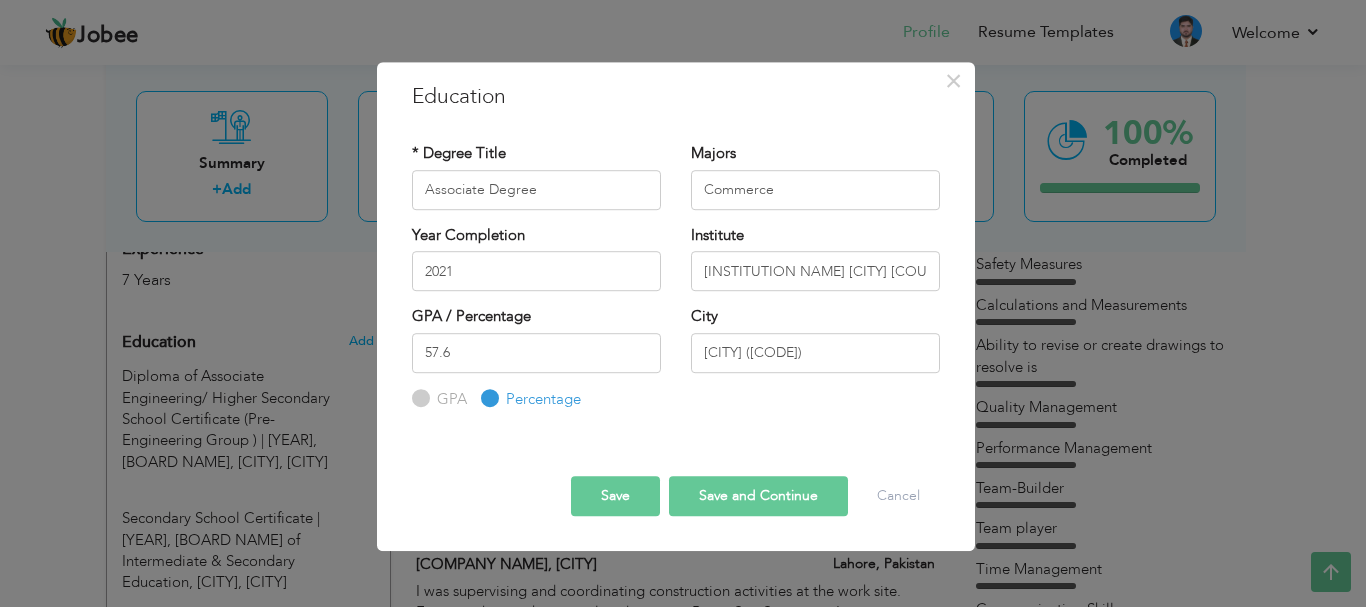 click on "Save" at bounding box center (615, 496) 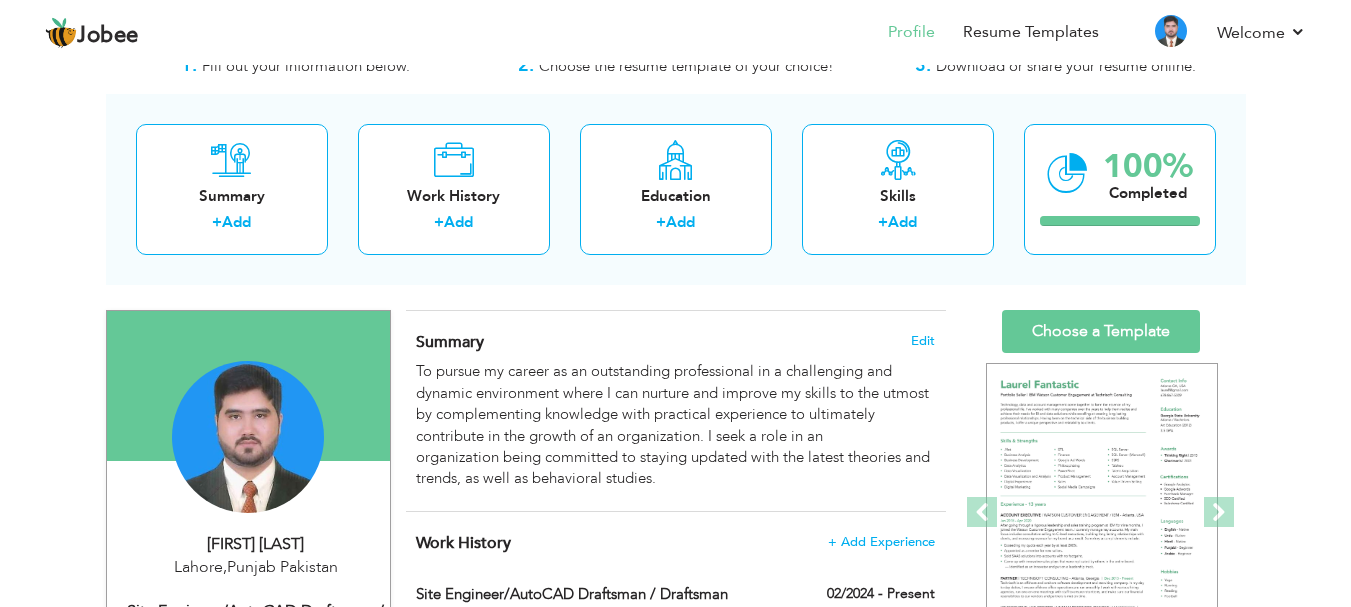 scroll, scrollTop: 100, scrollLeft: 0, axis: vertical 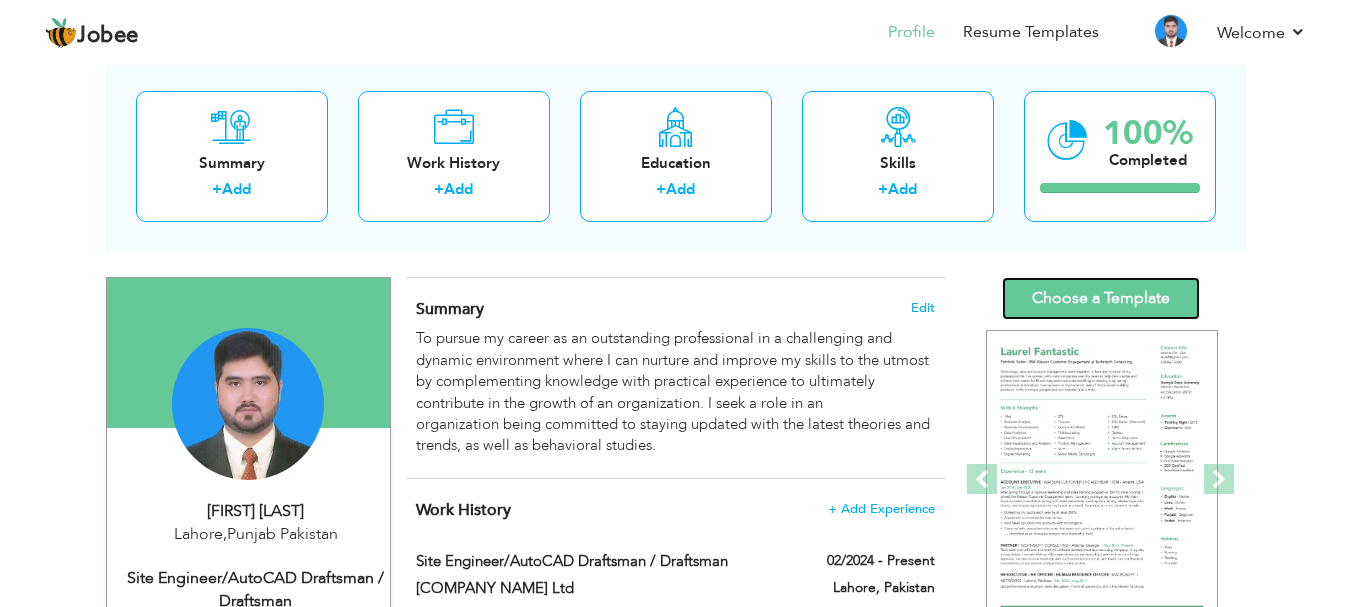 click on "Choose a Template" at bounding box center (1101, 298) 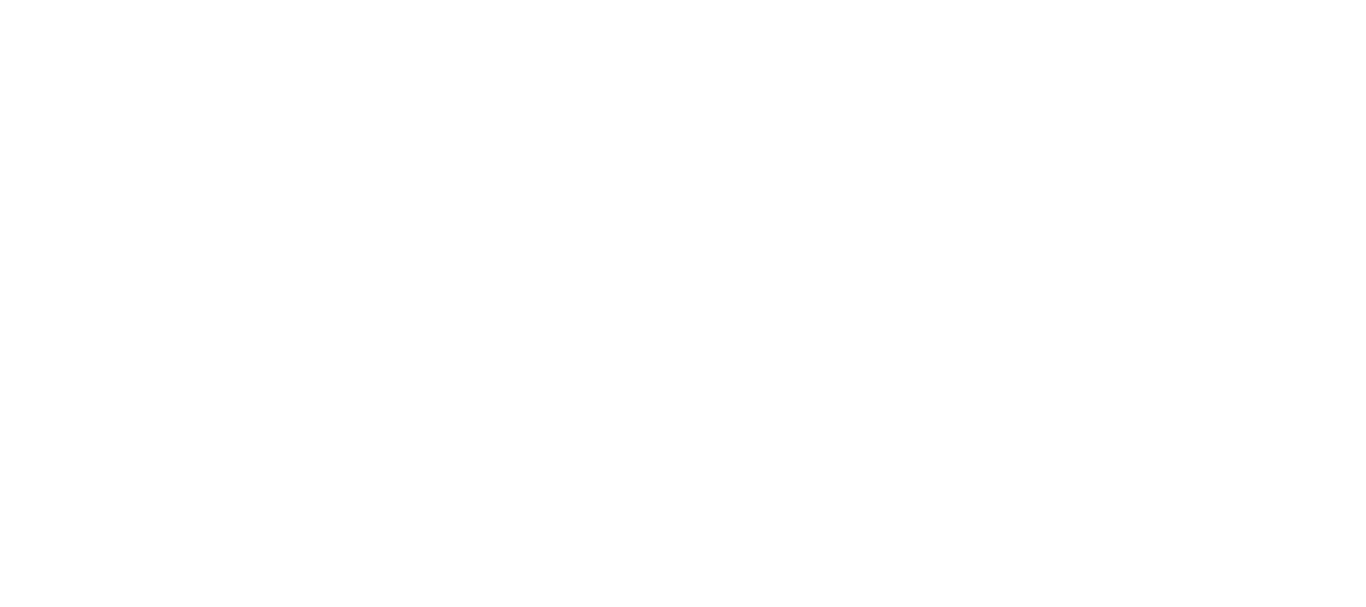 scroll, scrollTop: 0, scrollLeft: 0, axis: both 